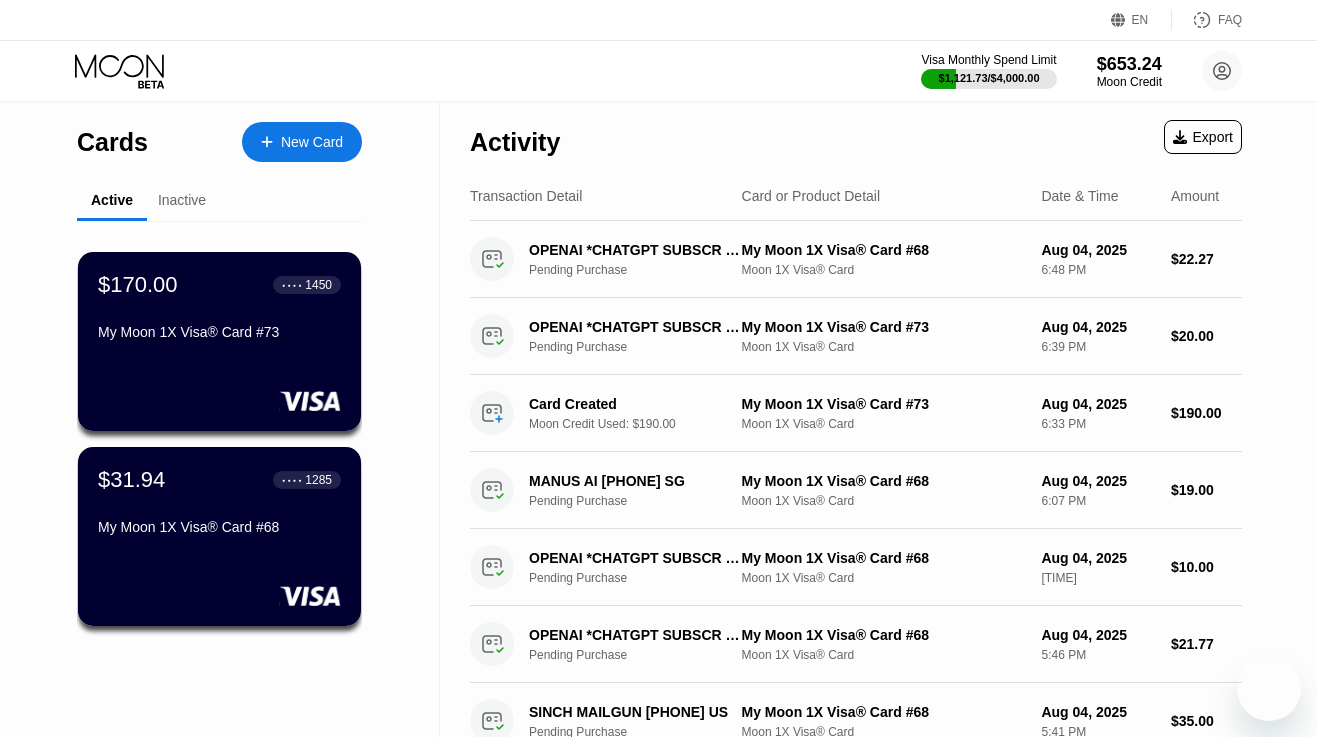scroll, scrollTop: 0, scrollLeft: 0, axis: both 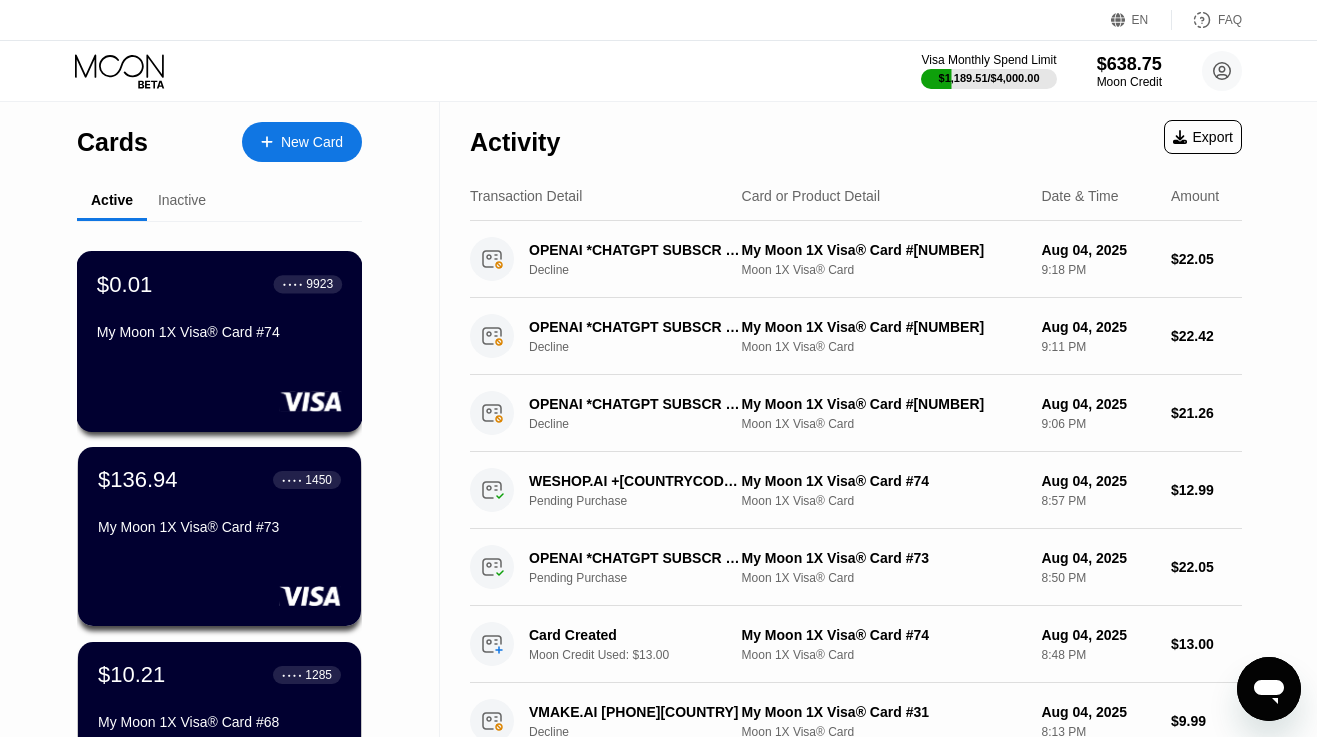 click on "My Moon 1X Visa® Card #74" at bounding box center [219, 332] 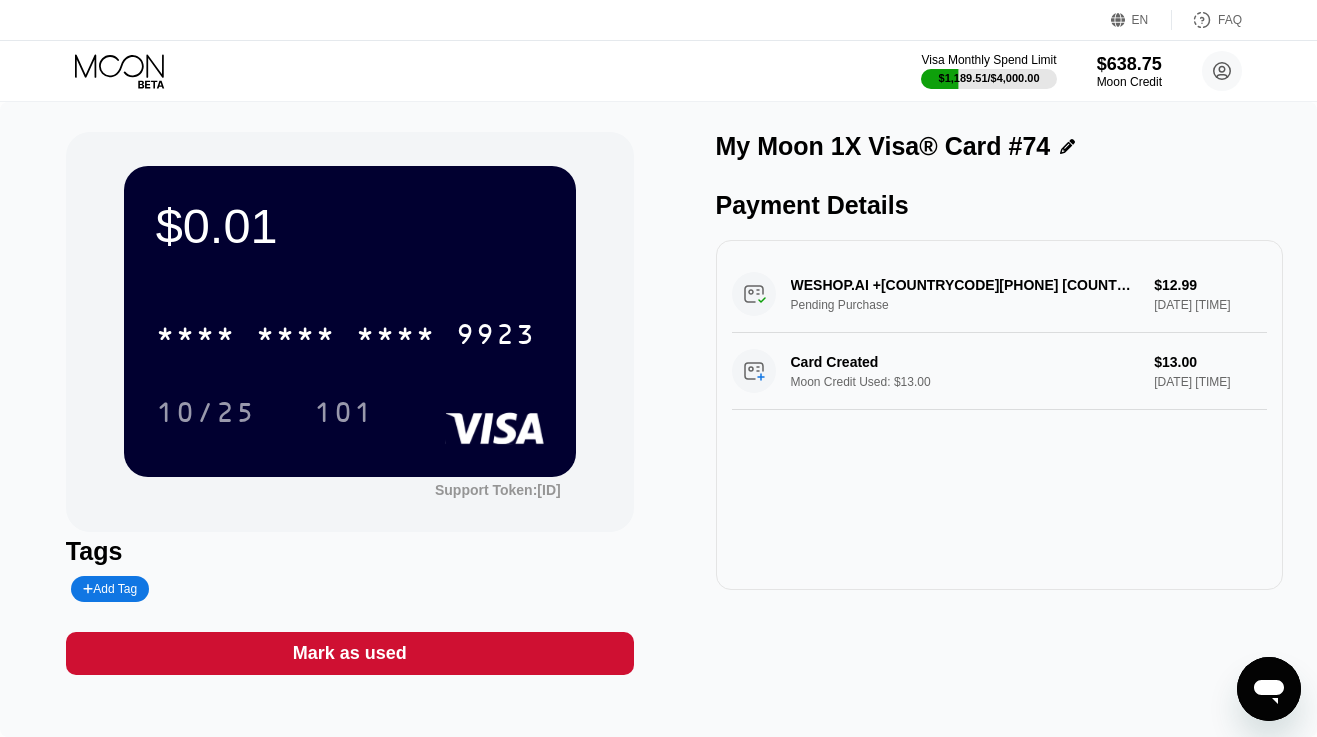 click on "Mark as used" at bounding box center [350, 653] 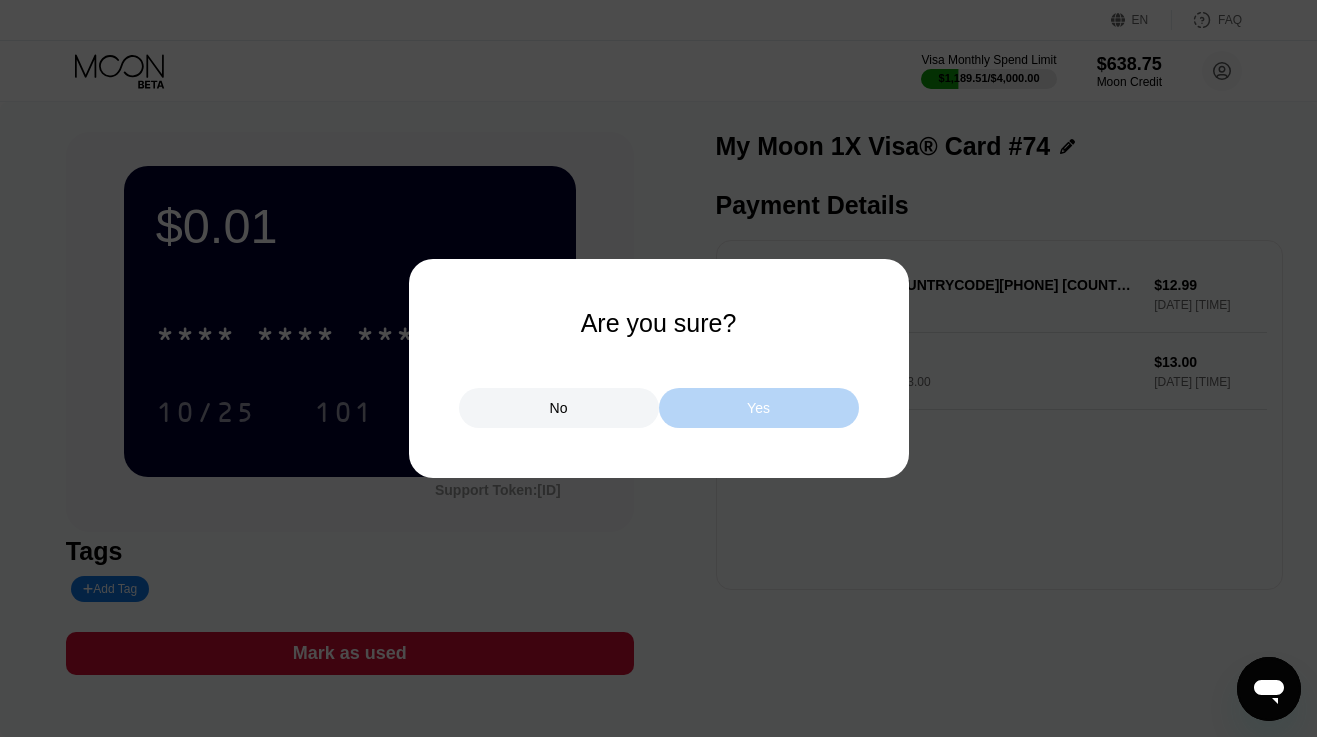 click on "Yes" at bounding box center (759, 408) 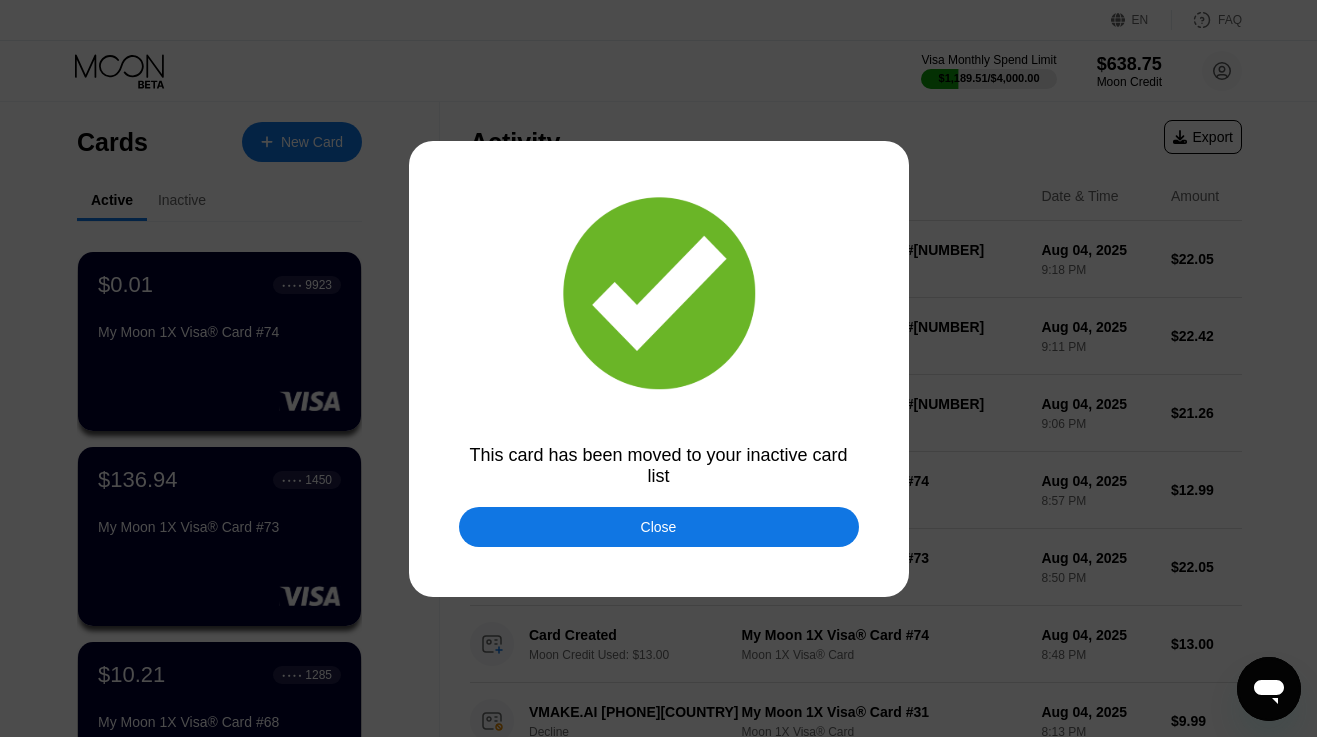 click on "Close" at bounding box center [659, 527] 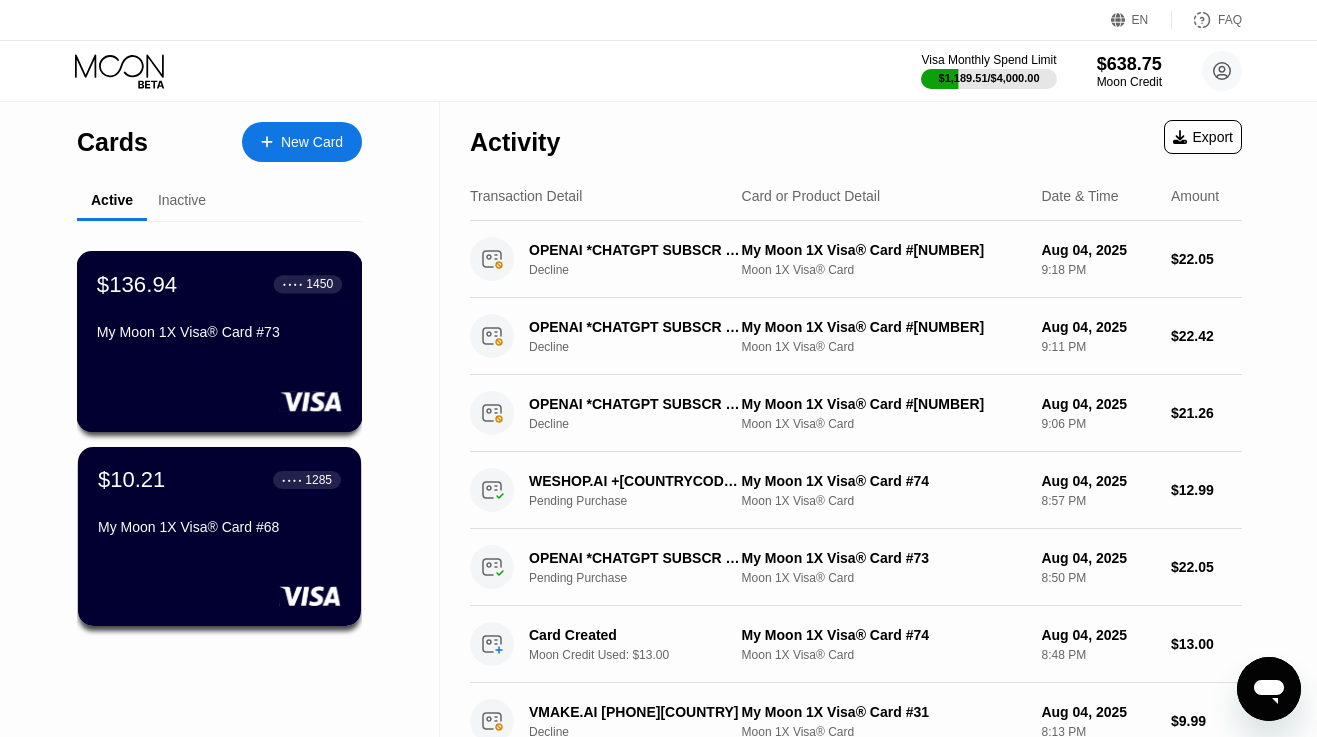 click on "My Moon 1X Visa® Card #73" at bounding box center [219, 332] 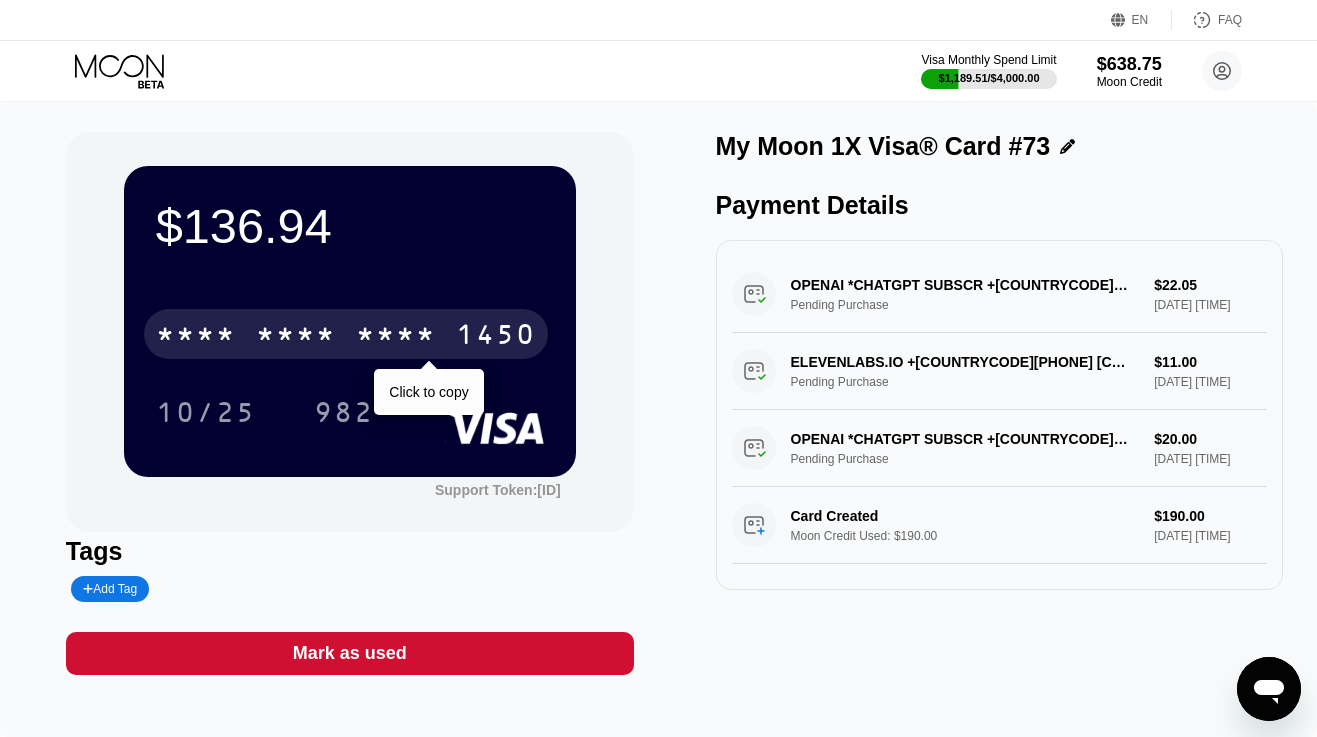 click on "* * * * * * * * * * * * 1450" at bounding box center [346, 334] 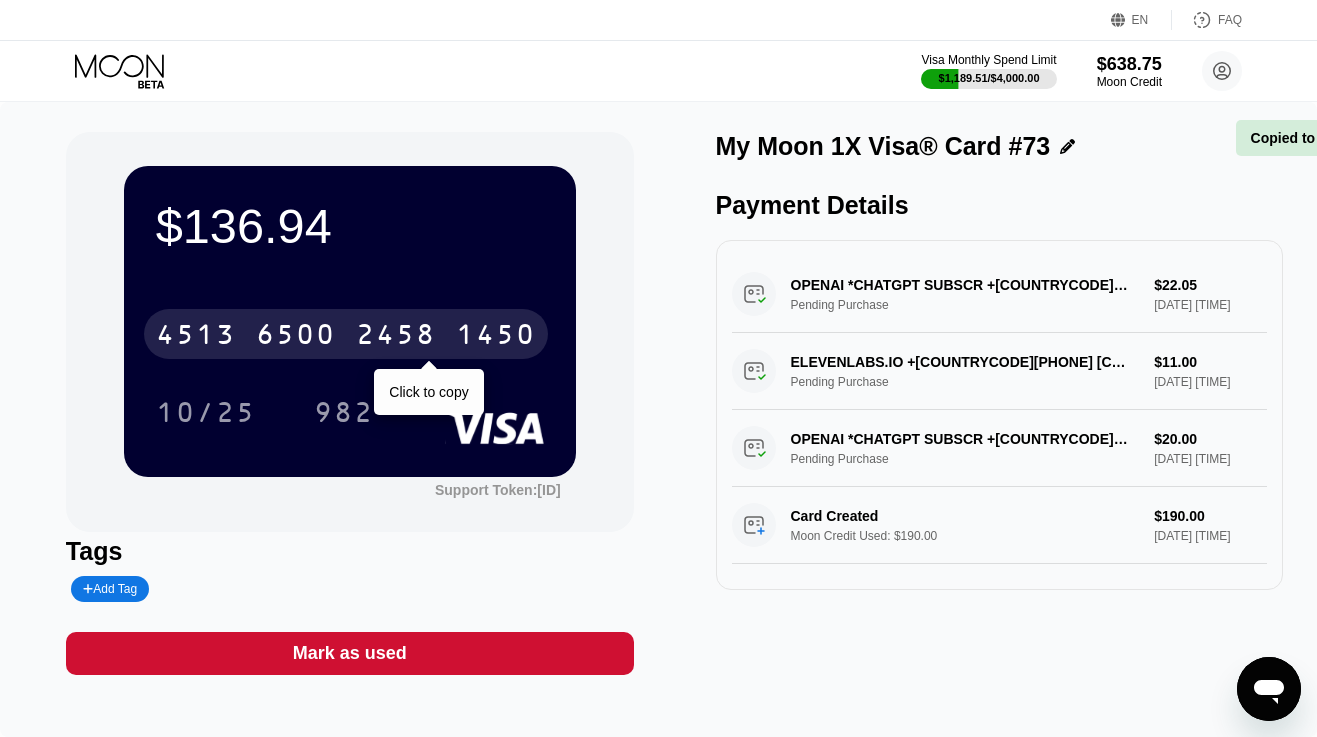 click on "4513 6500 2458 1450" at bounding box center (346, 334) 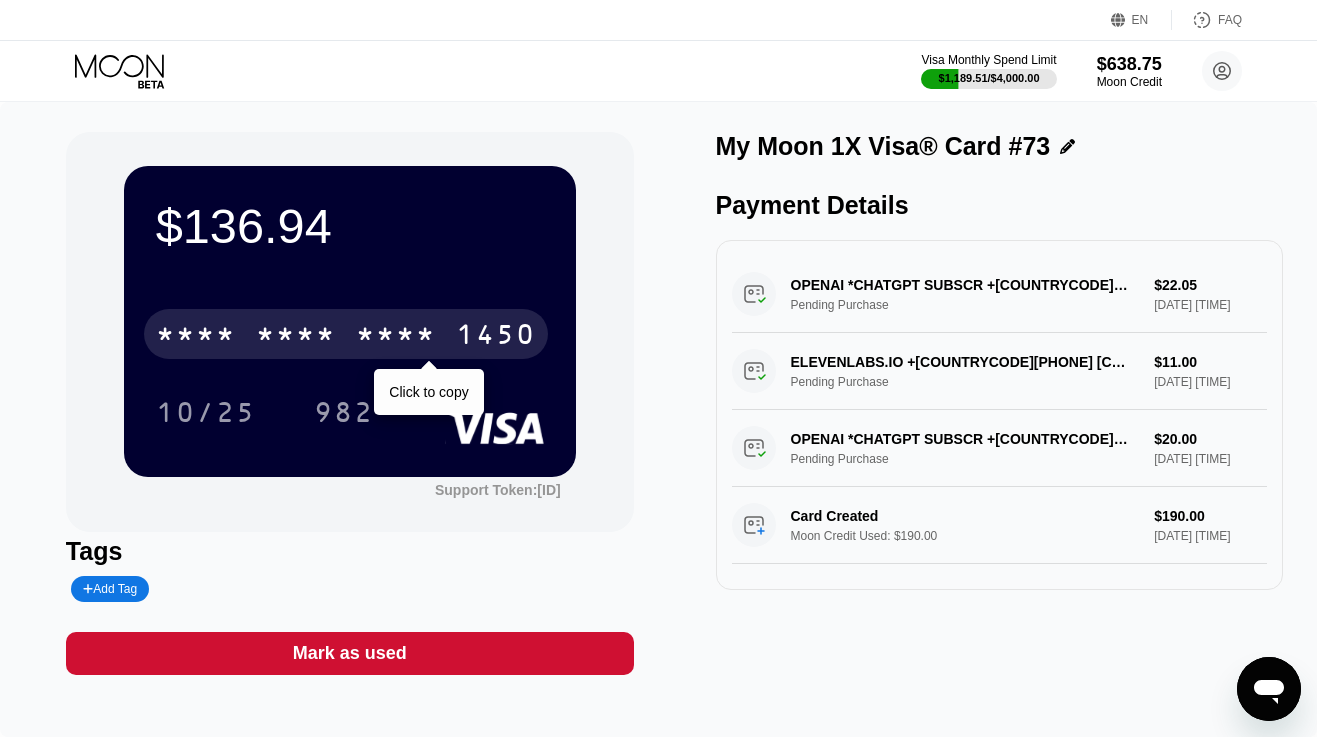 click on "* * * *" at bounding box center [296, 337] 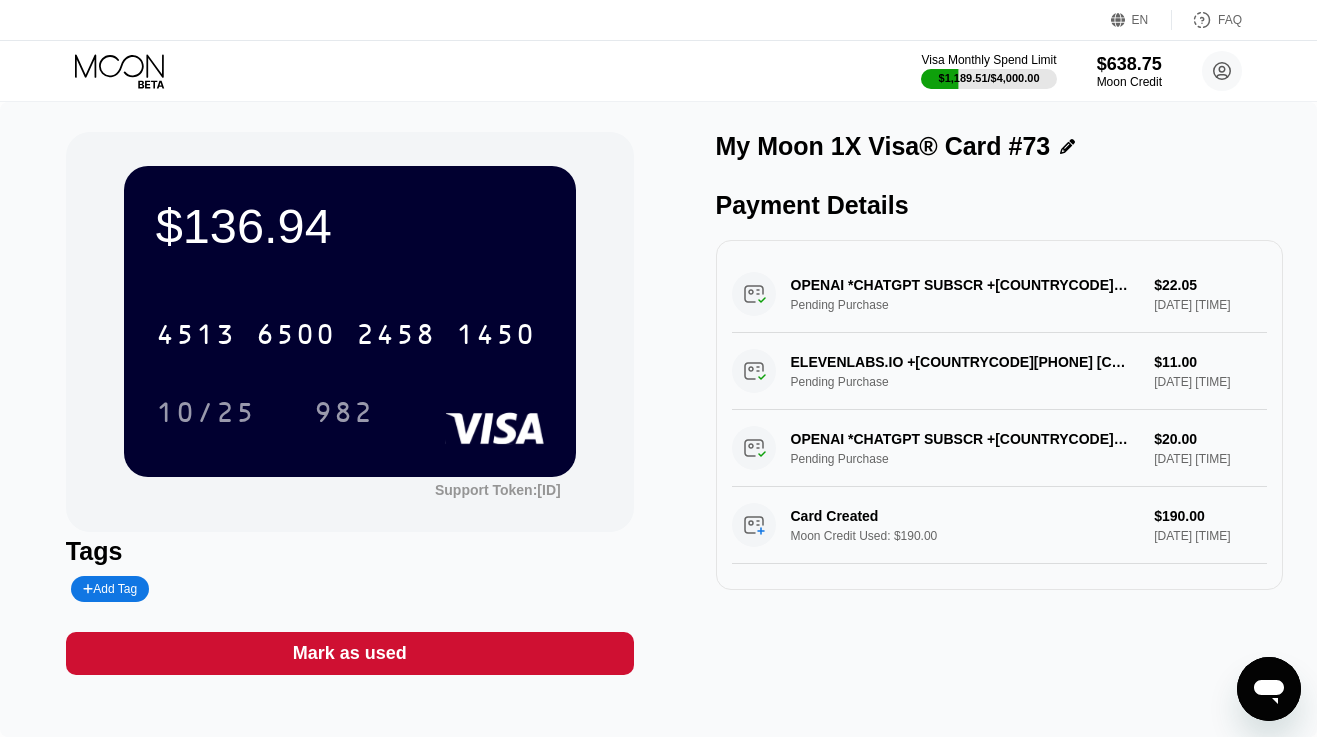 click 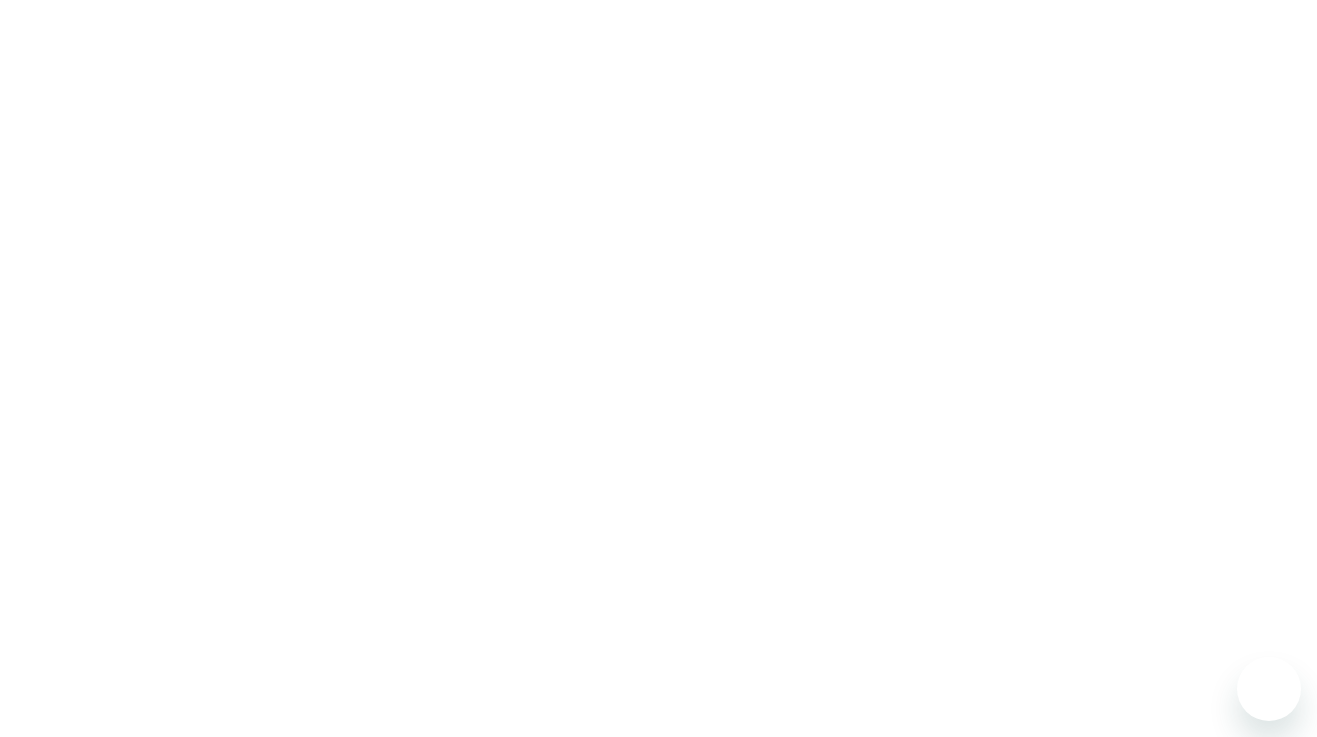 scroll, scrollTop: 0, scrollLeft: 0, axis: both 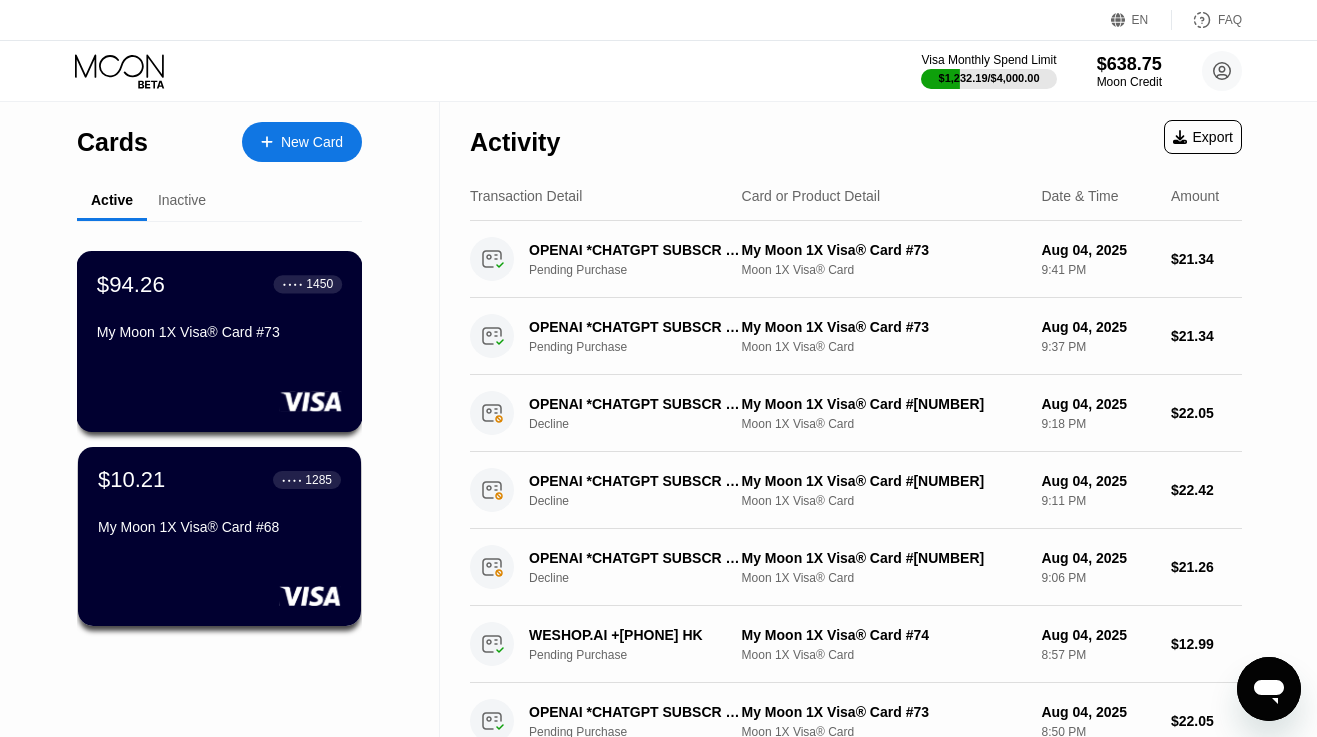 click on "$94.26 ● ● ● ● 1450 My Moon 1X Visa® Card #73" at bounding box center [219, 309] 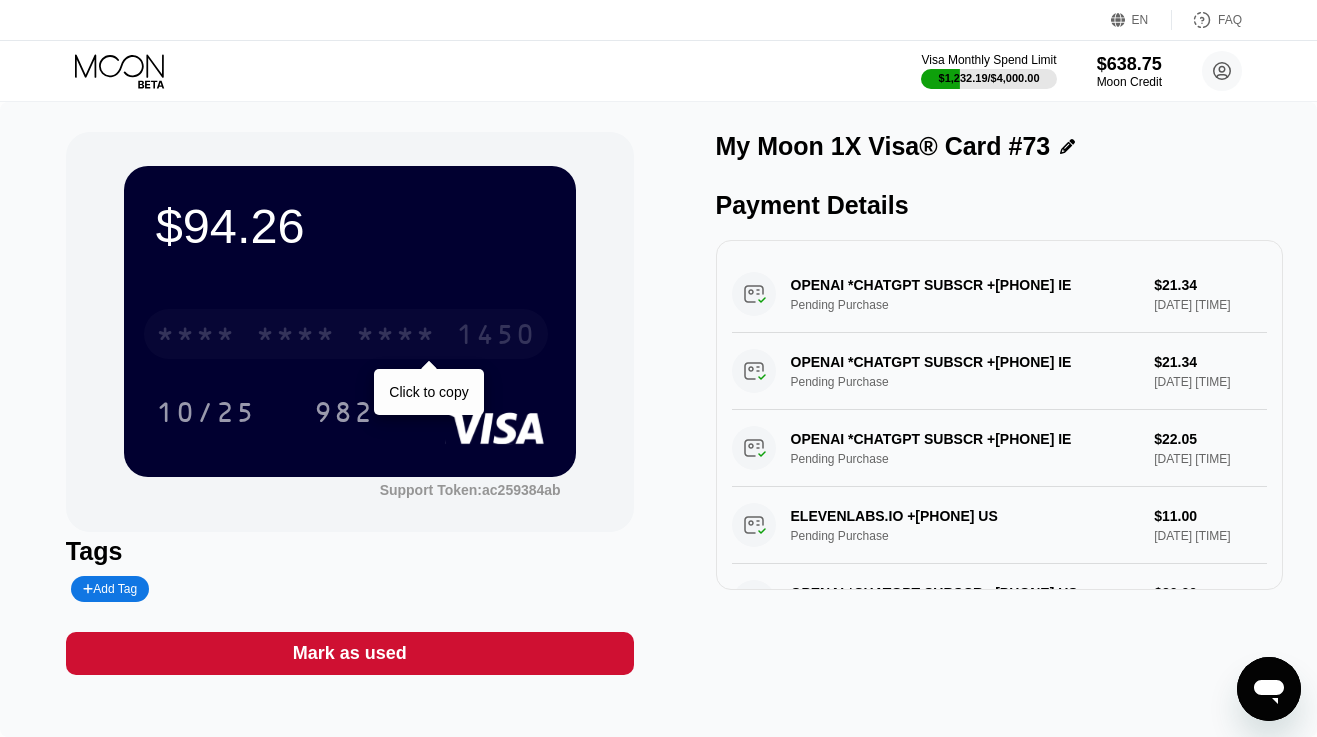 click on "* * * * * * * * * * * * [LAST4]" at bounding box center [346, 334] 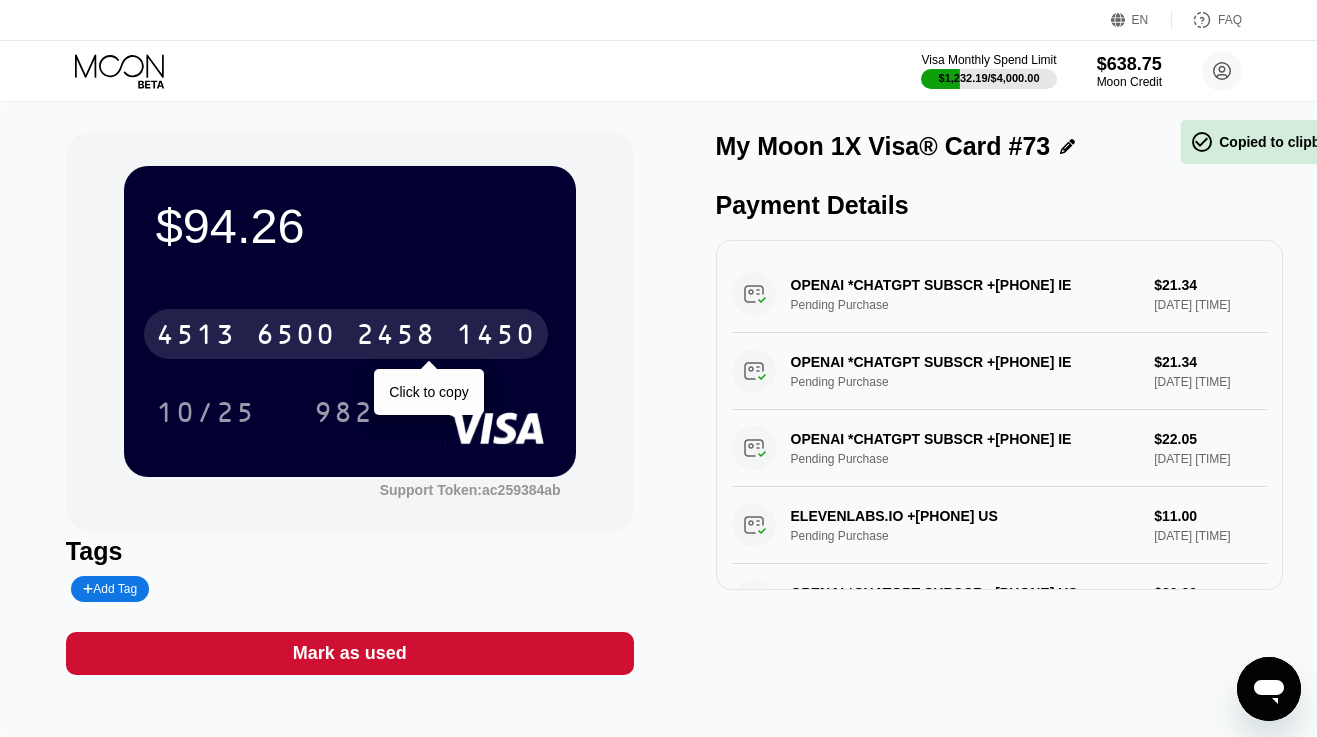 click on "[CARD_NUMBER]" at bounding box center [346, 334] 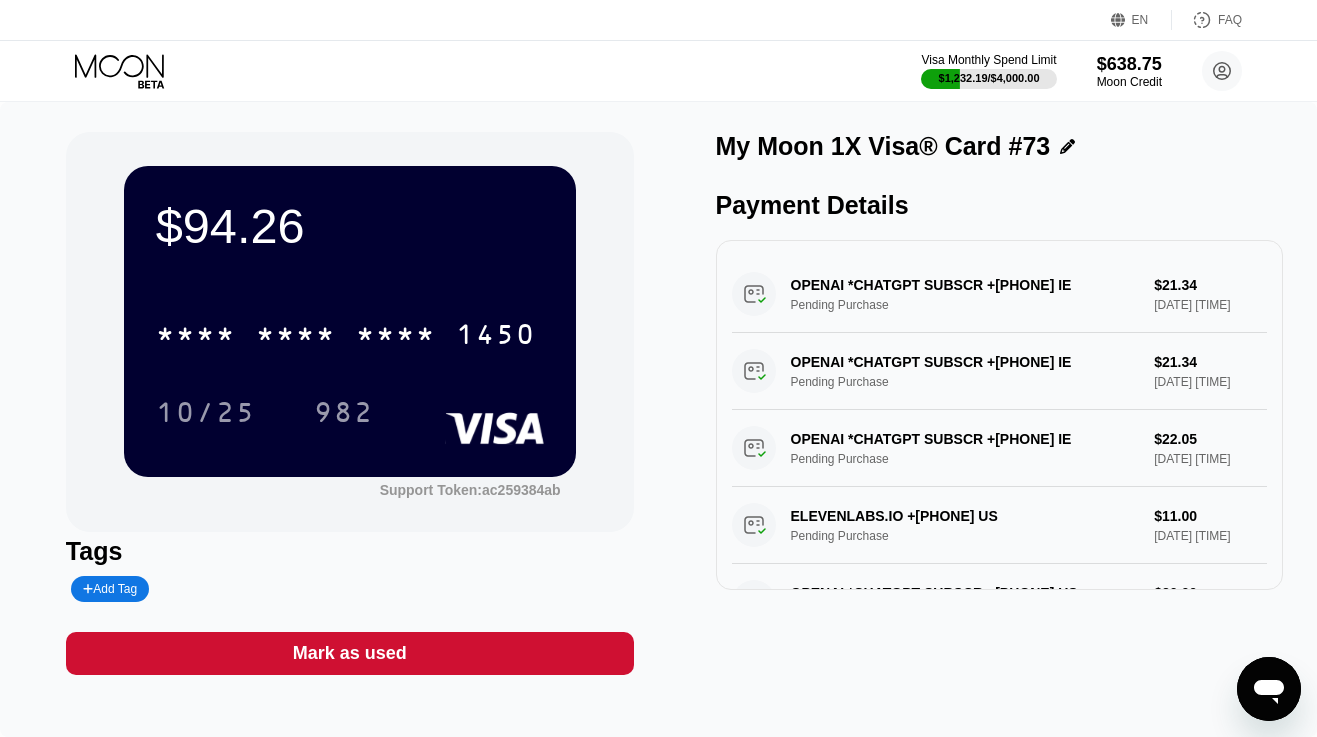 click 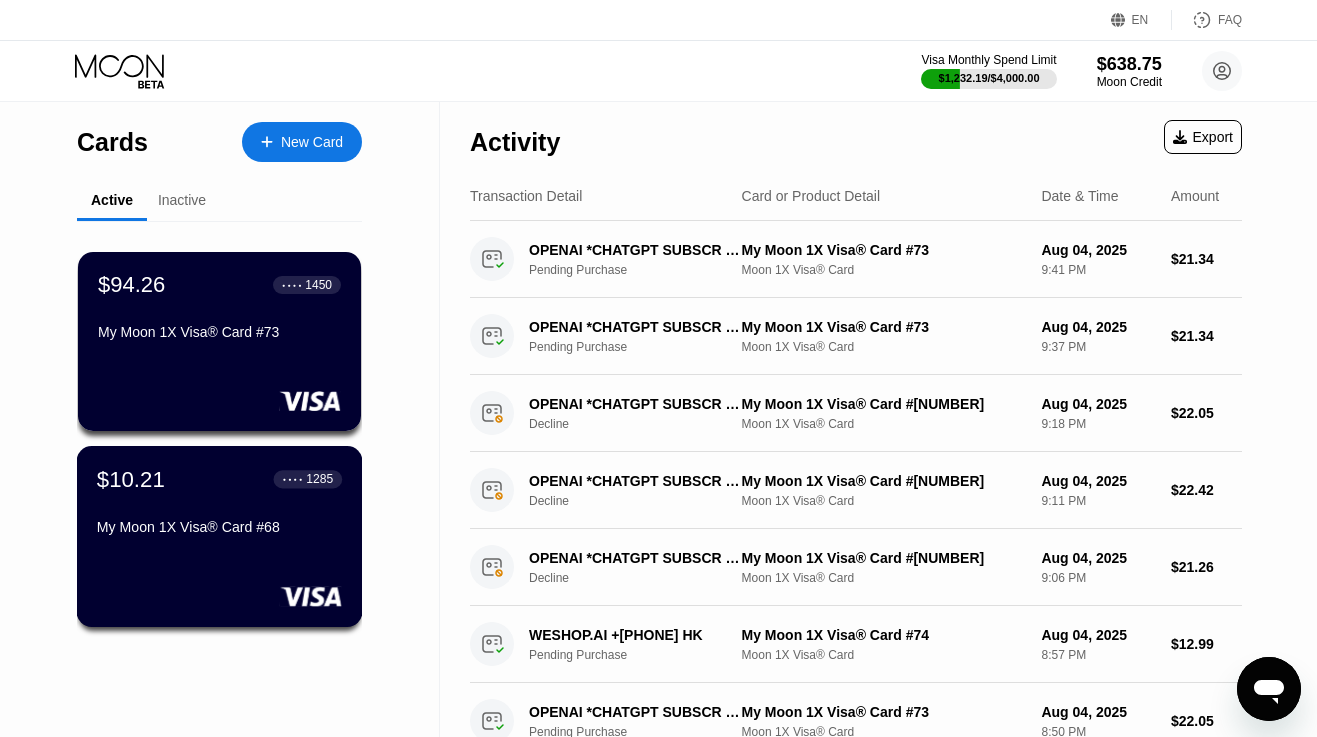 click on "My Moon 1X Visa® Card #68" at bounding box center [219, 527] 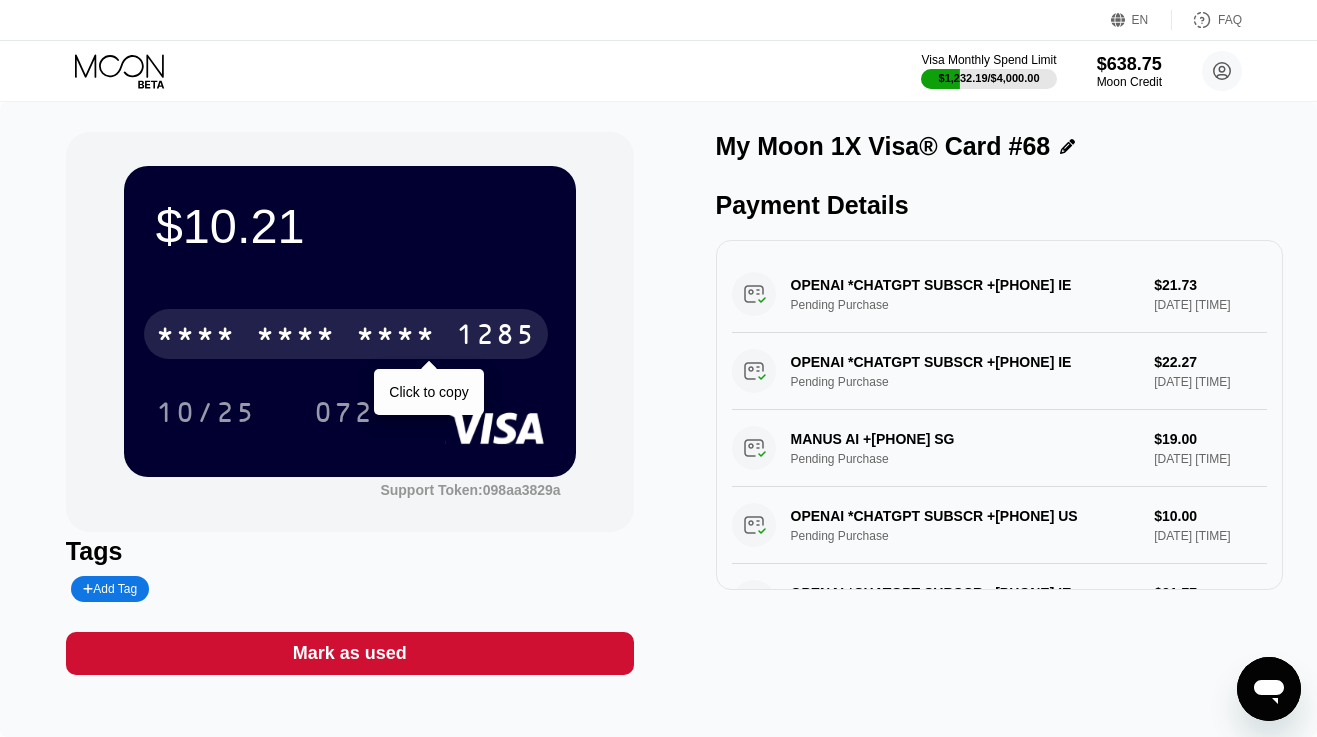 click on "* * * * * * * * * * * * 1285" at bounding box center [346, 334] 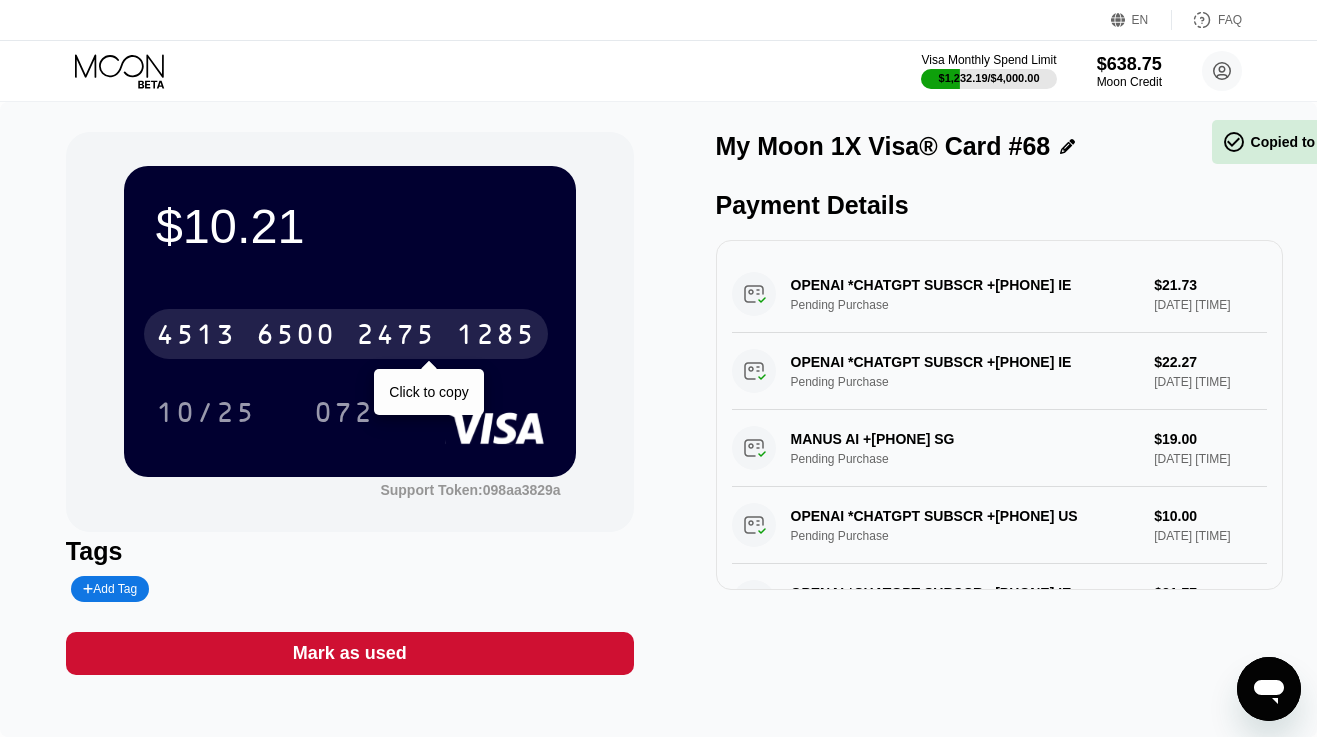 click on "4513 6500 2475 1285" at bounding box center (346, 334) 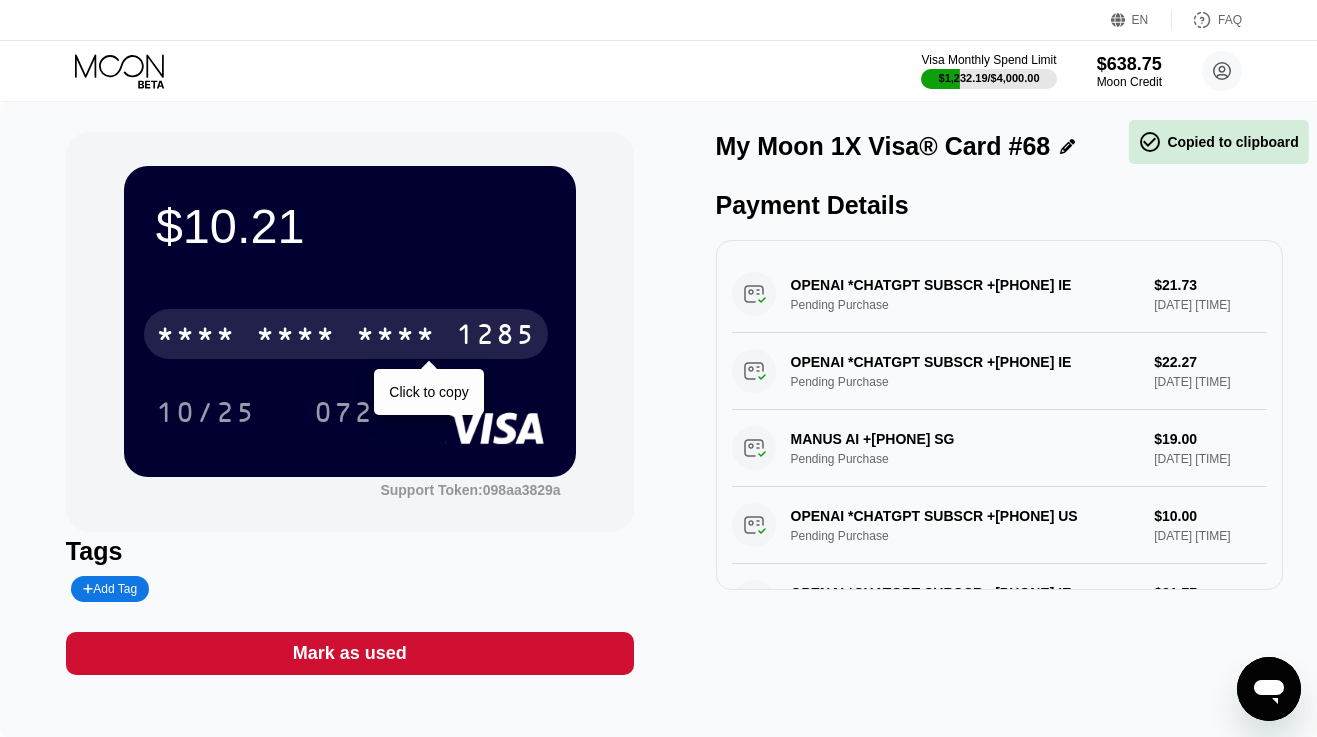 click on "* * * * * * * * * * * * 1285" at bounding box center (346, 334) 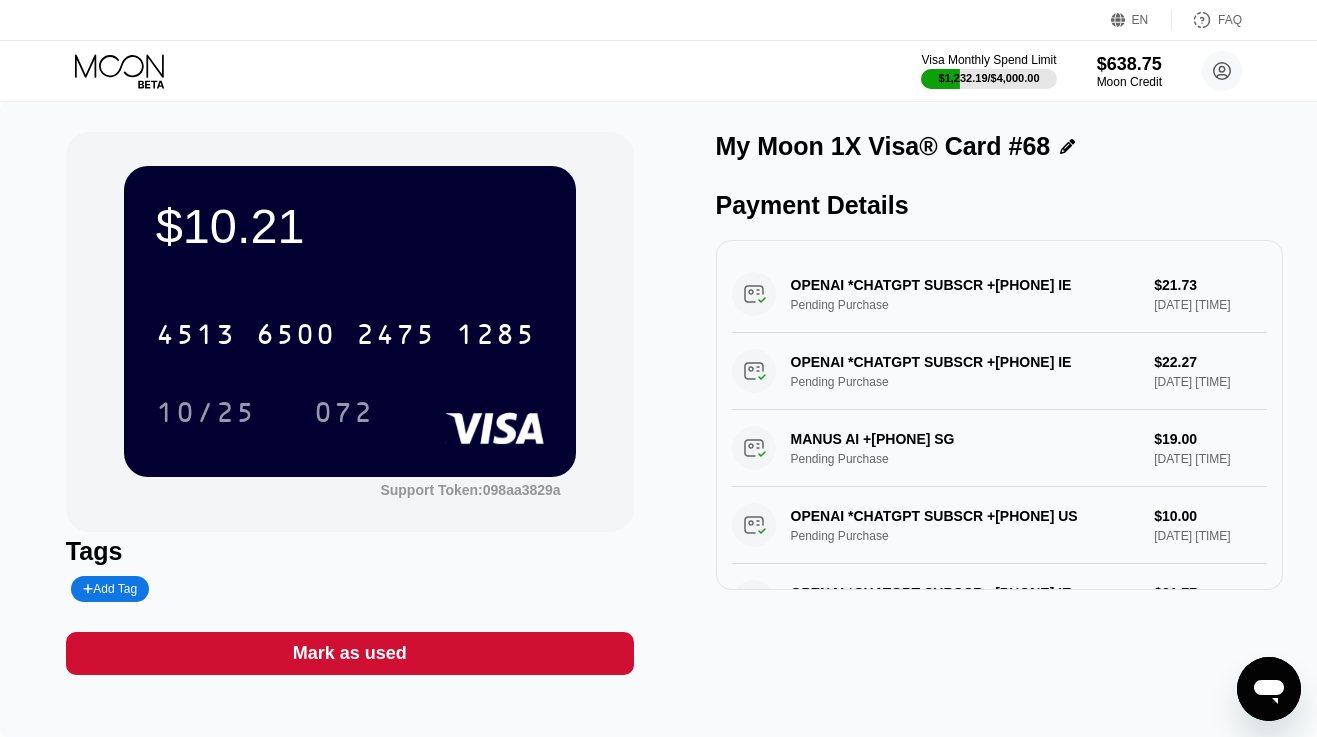click 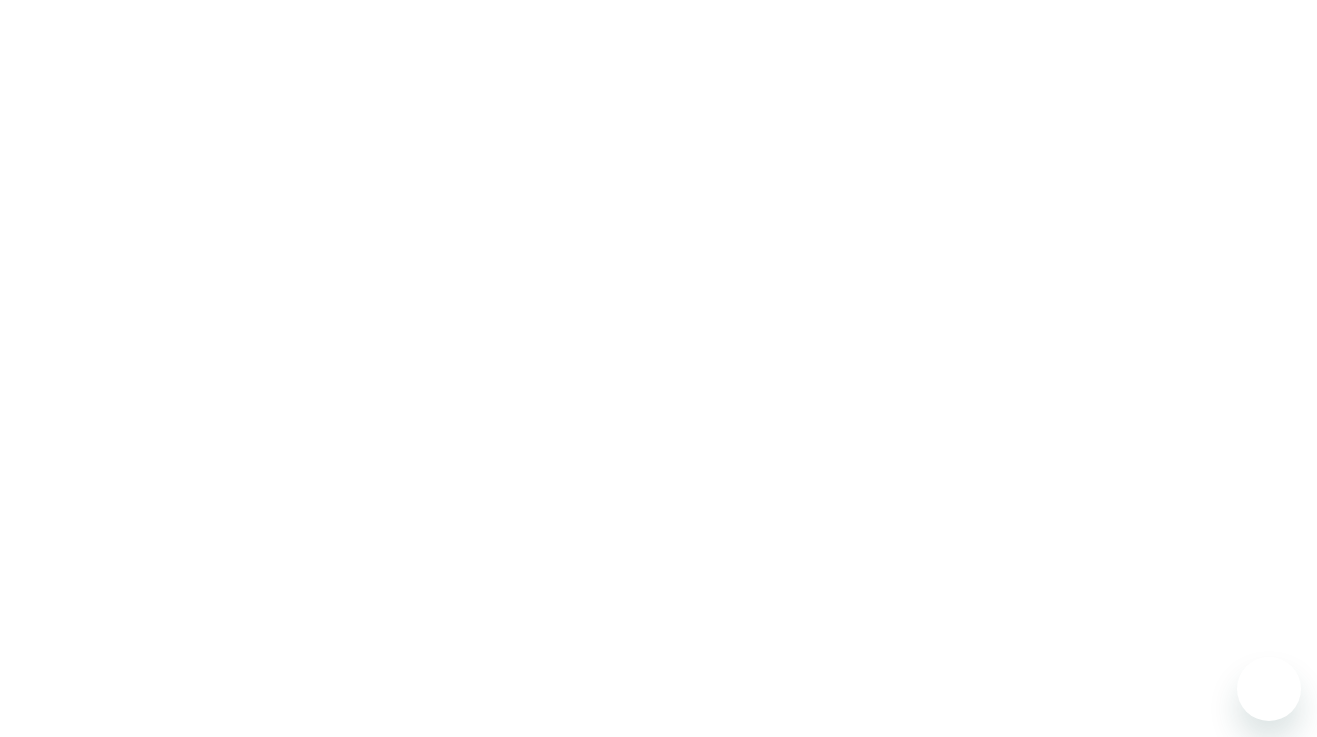 scroll, scrollTop: 0, scrollLeft: 0, axis: both 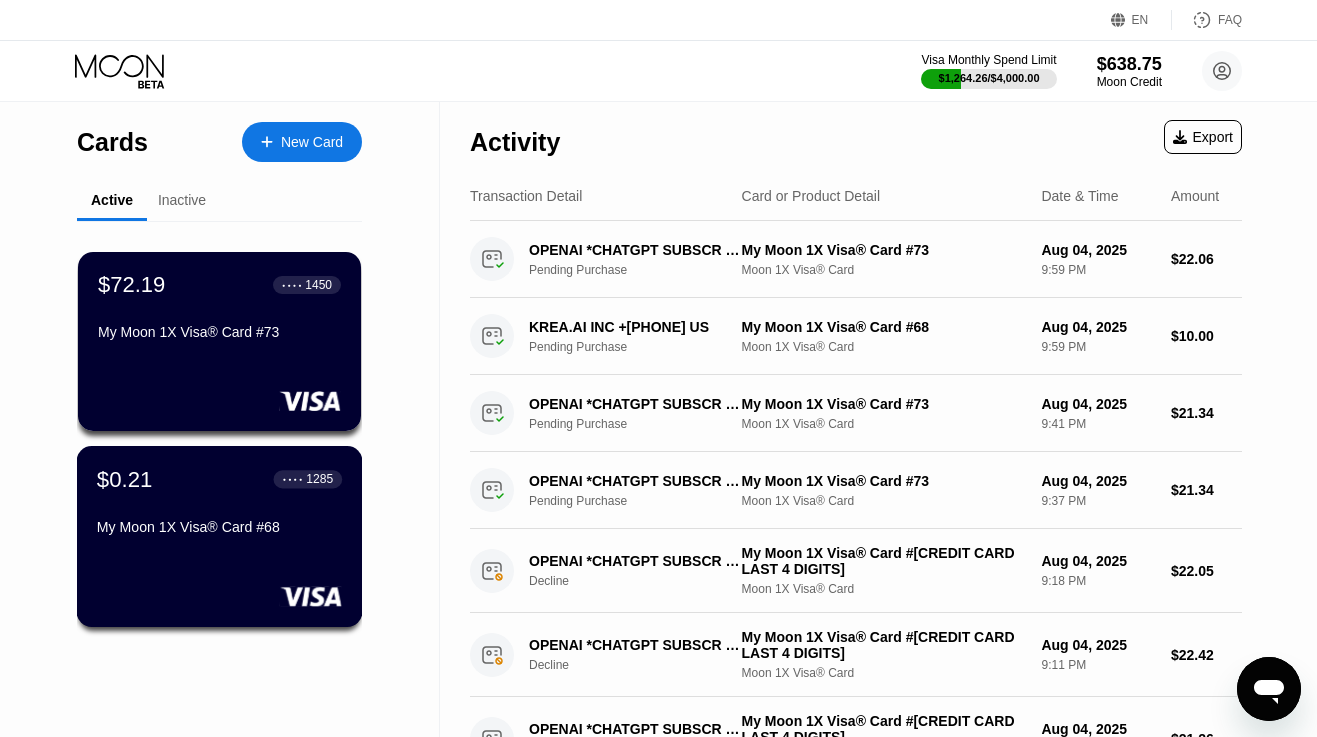 click on "My Moon 1X Visa® Card #68" at bounding box center [219, 531] 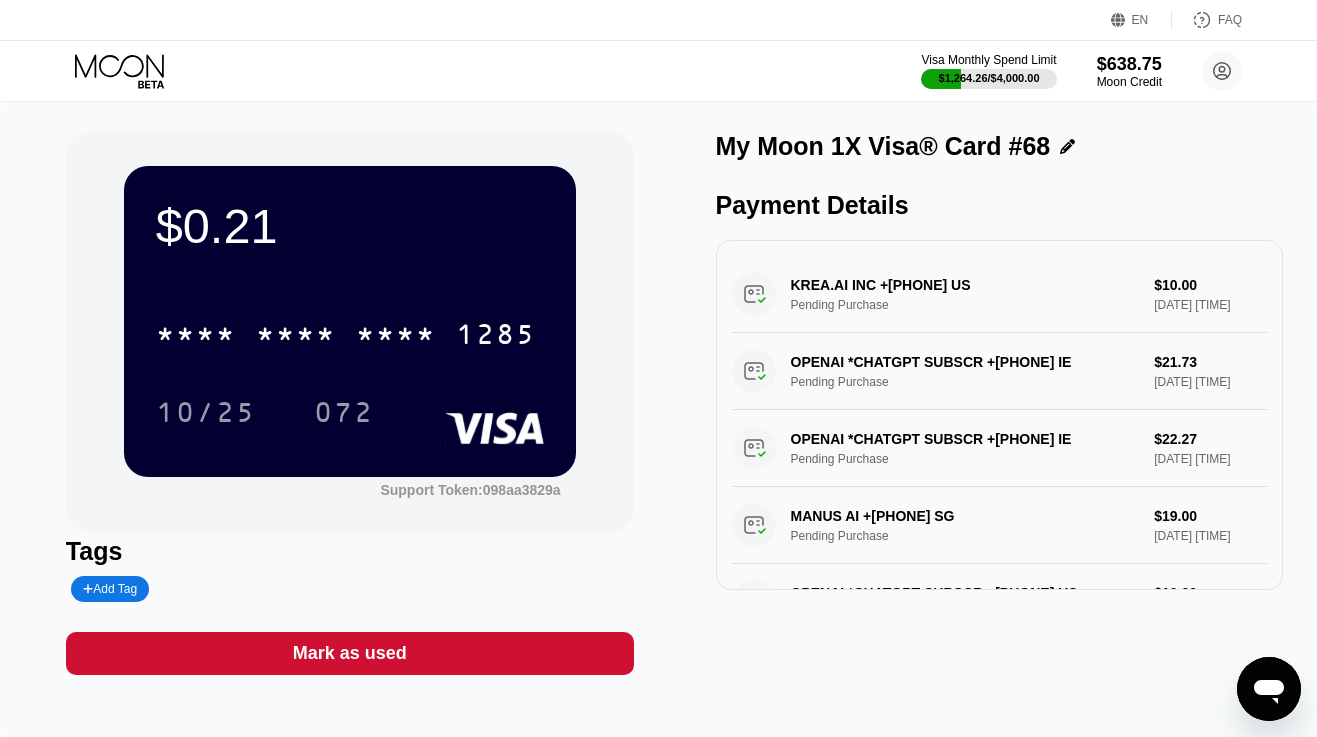 click on "Mark as used" at bounding box center (350, 653) 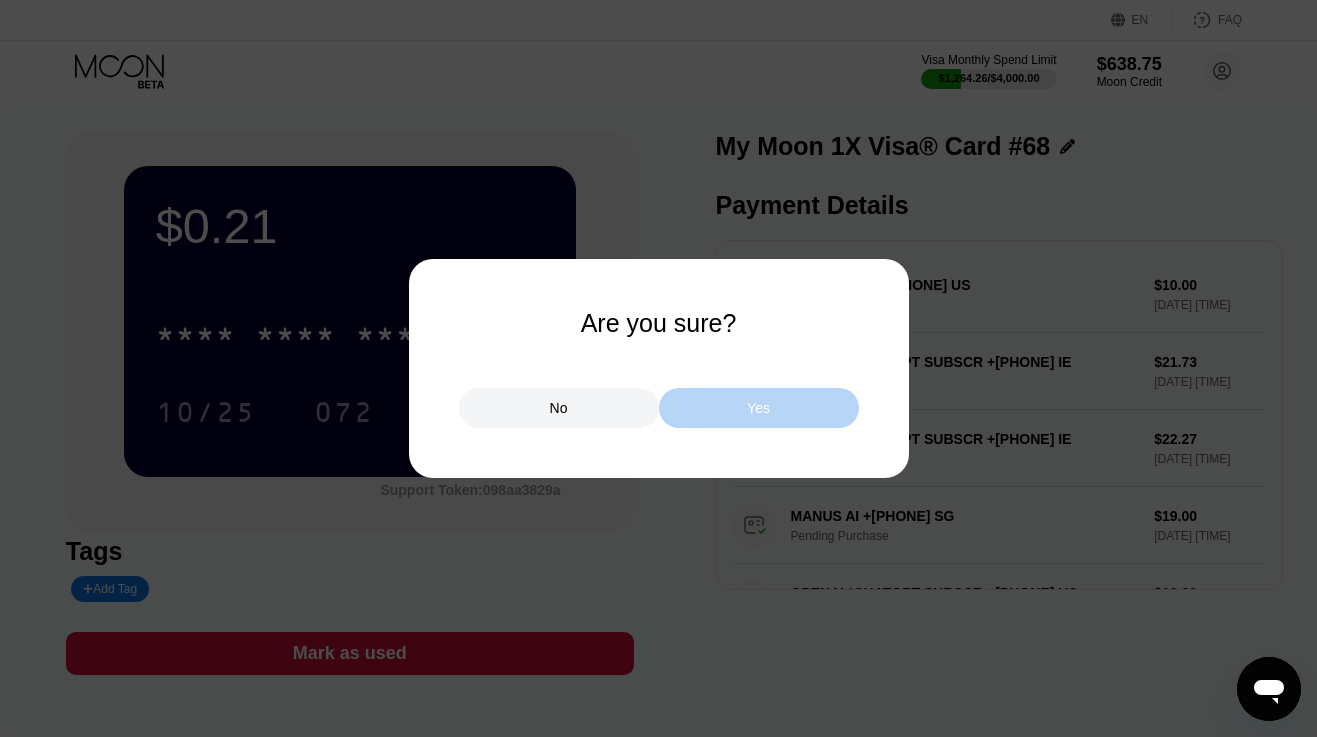 click on "Yes" at bounding box center [758, 408] 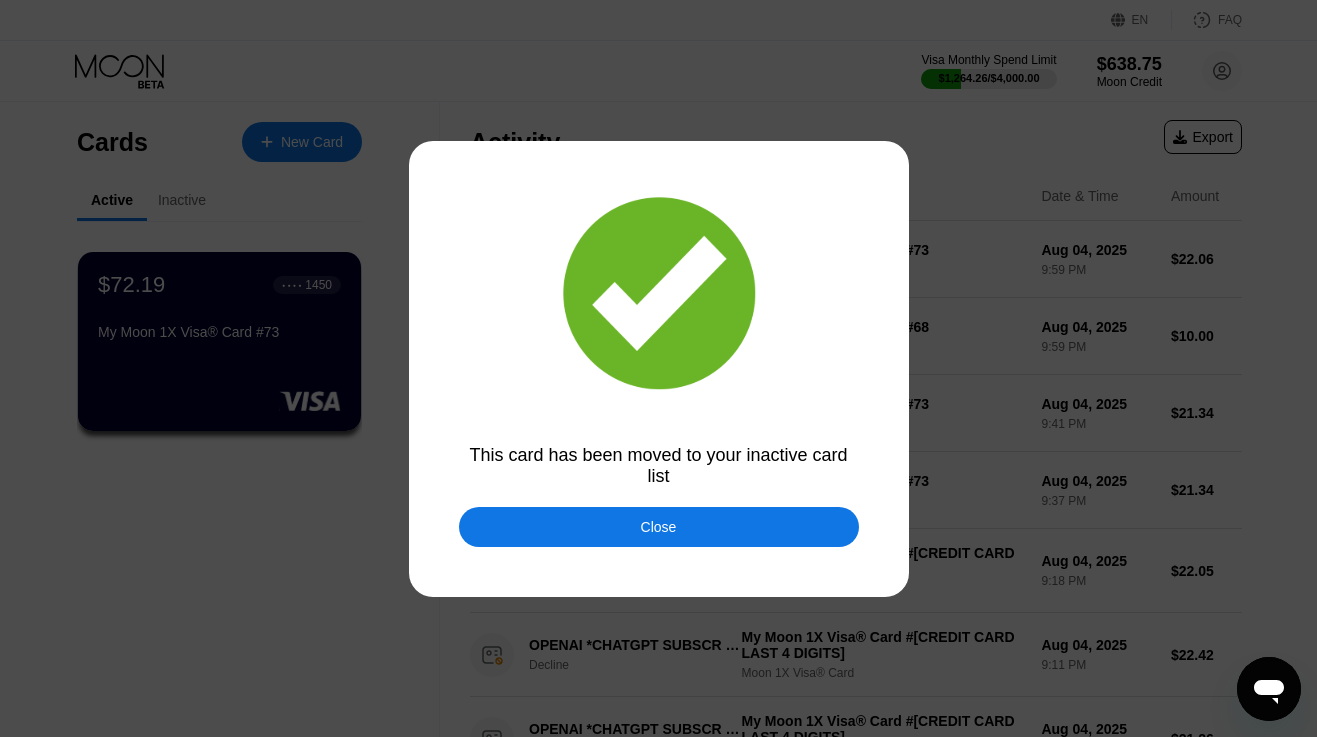 click on "Close" at bounding box center (659, 527) 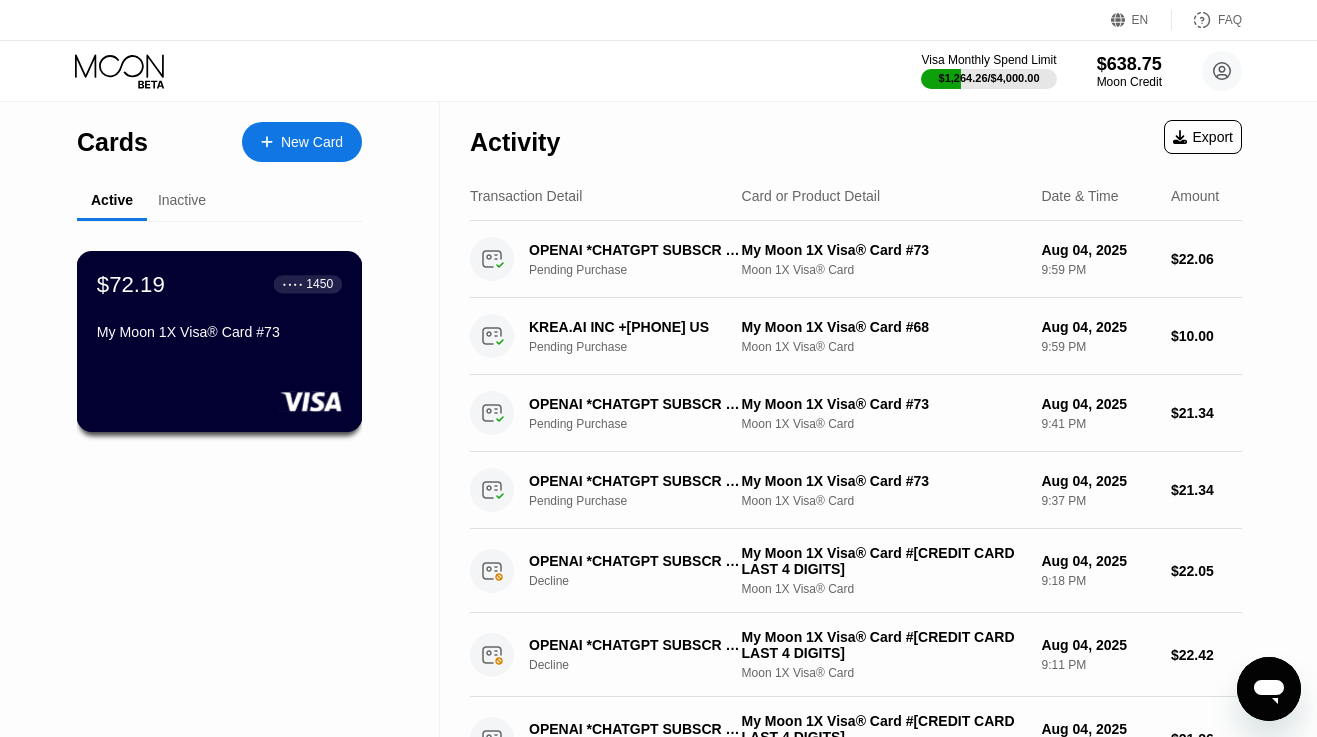click on "My Moon 1X Visa® Card #73" at bounding box center [219, 336] 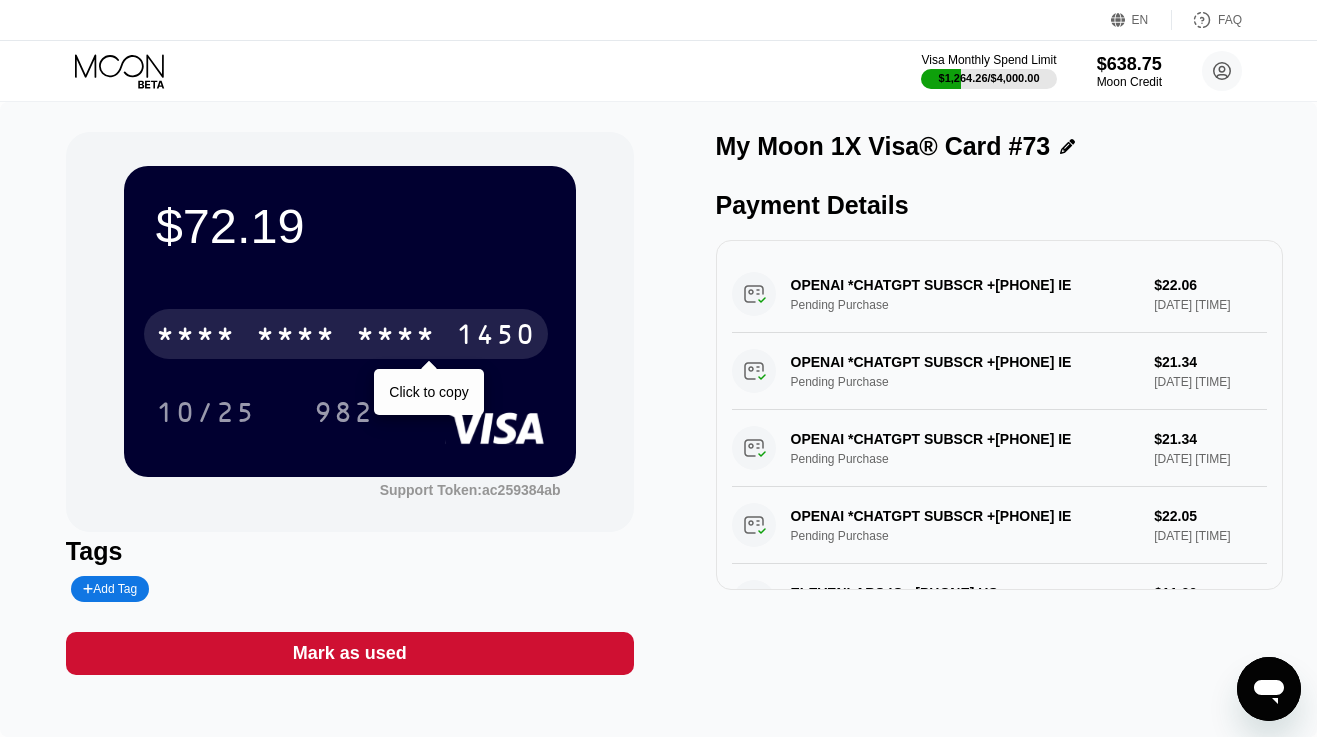 click on "* * * *" at bounding box center (396, 337) 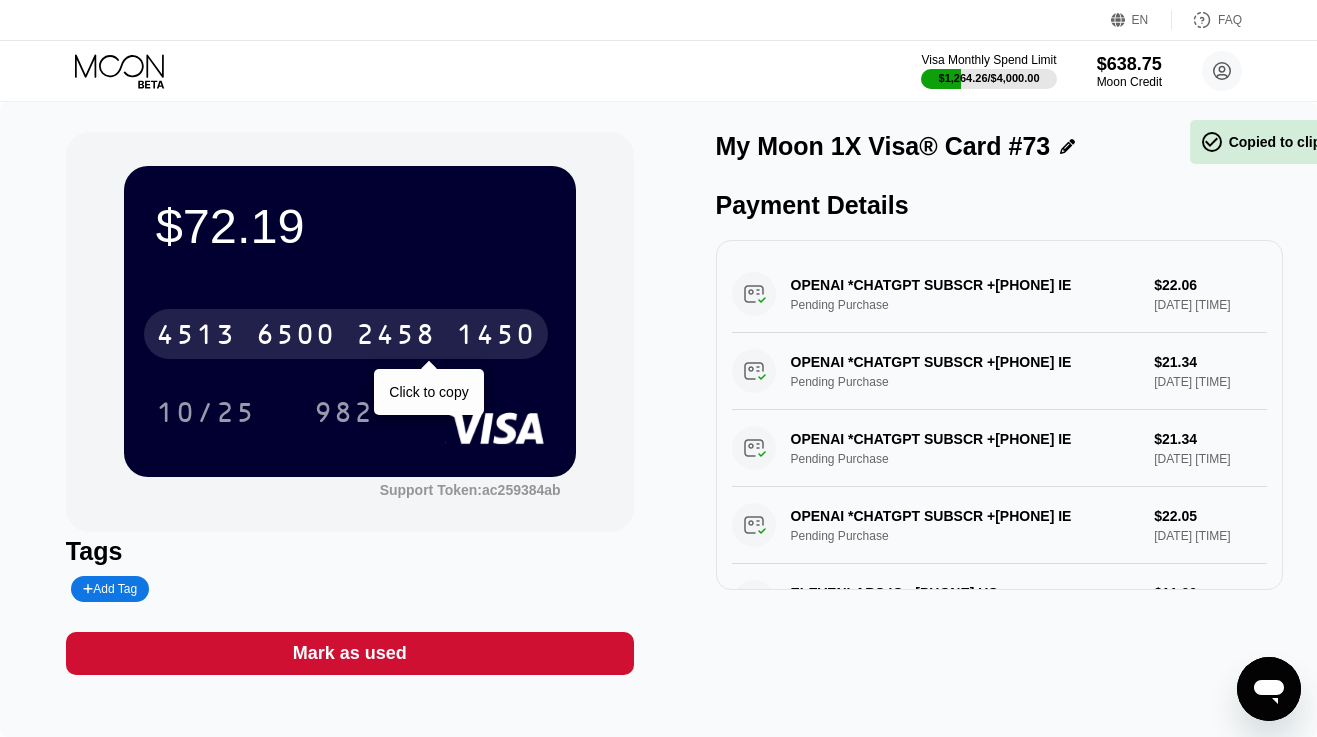 click on "2458" at bounding box center [396, 337] 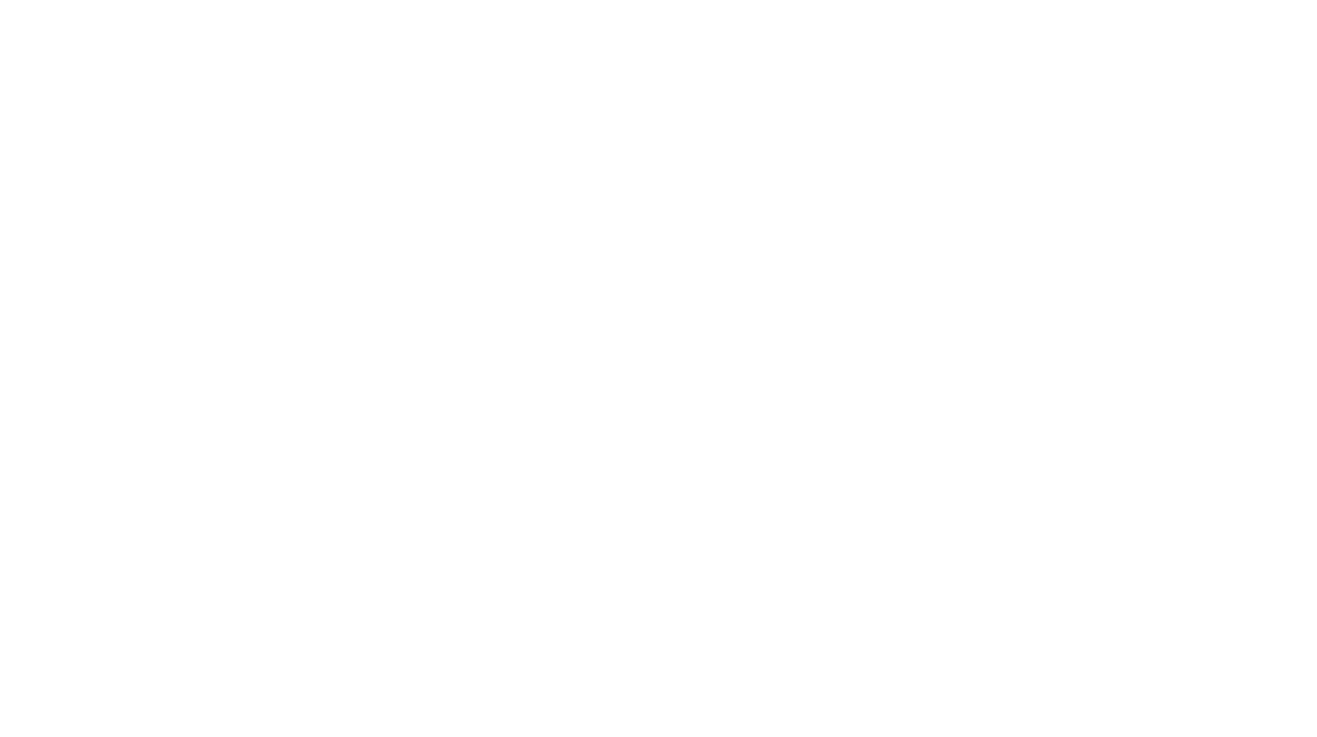 scroll, scrollTop: 0, scrollLeft: 0, axis: both 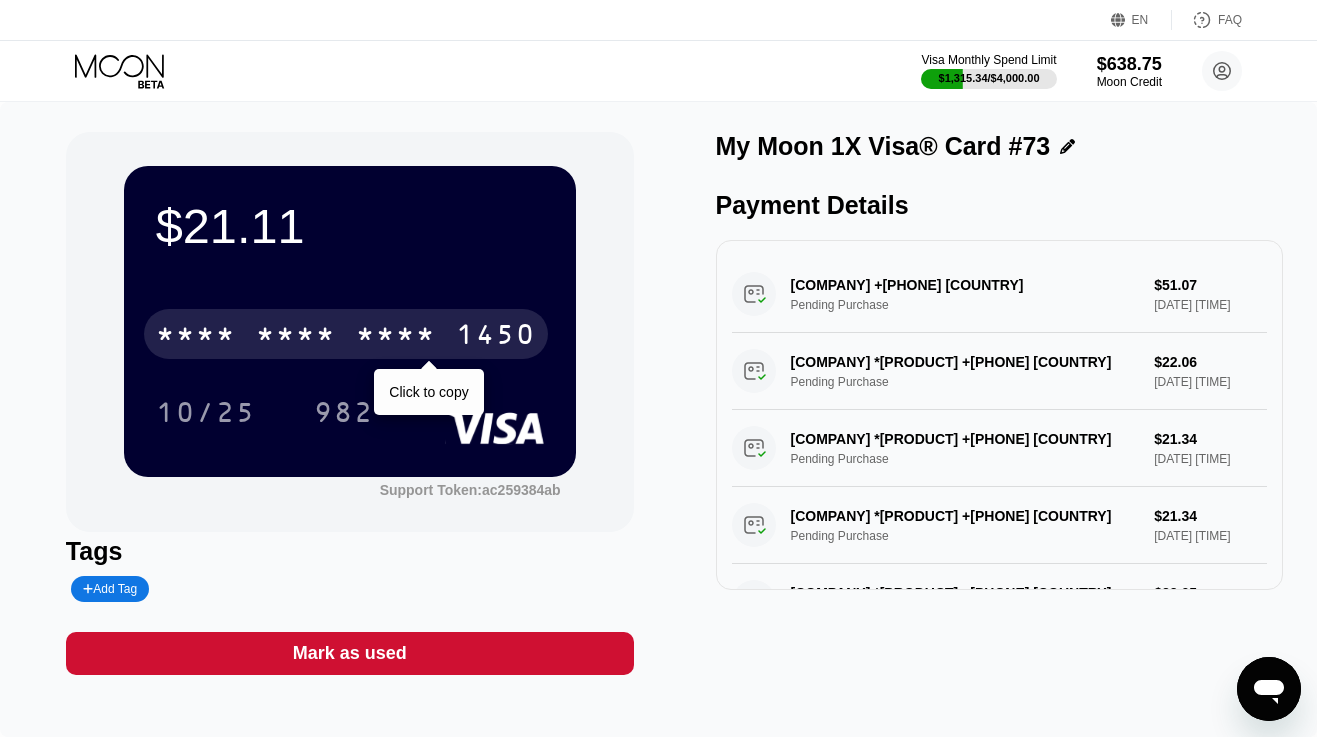 click on "1450" at bounding box center (496, 337) 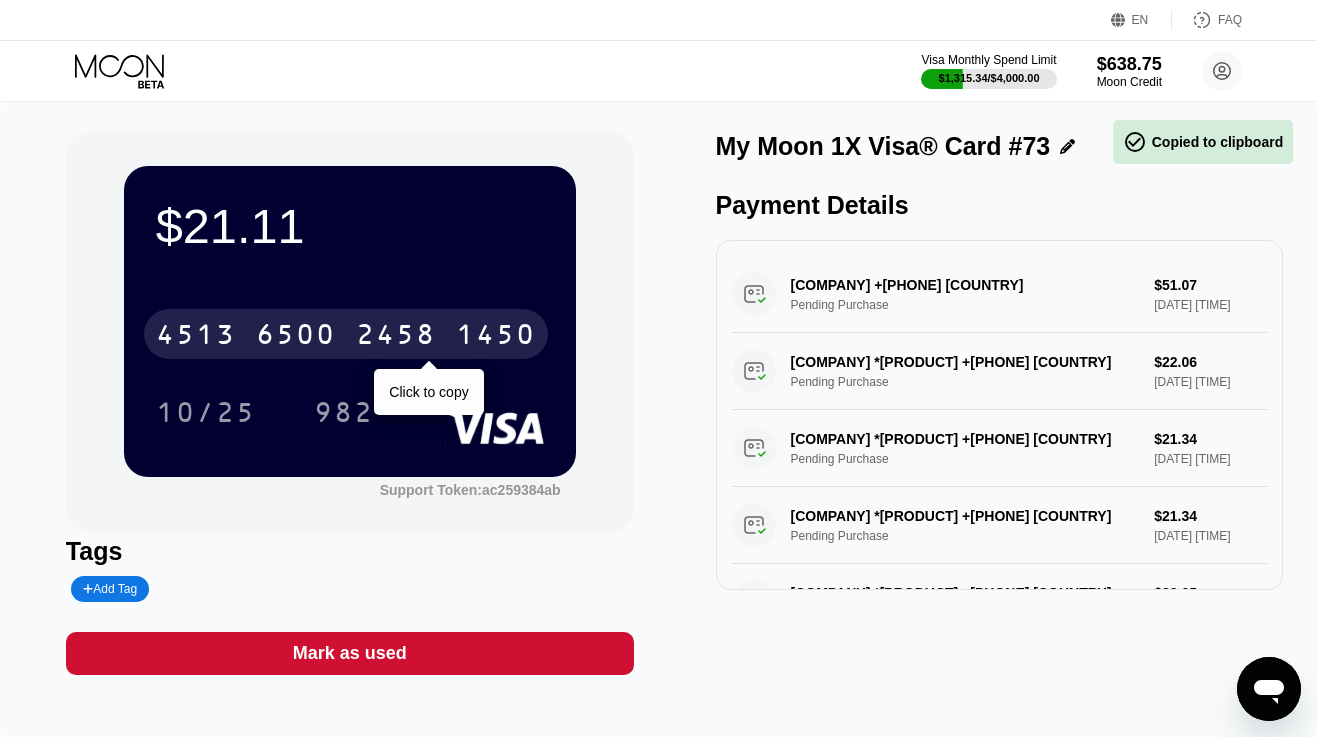 click on "1450" at bounding box center (496, 337) 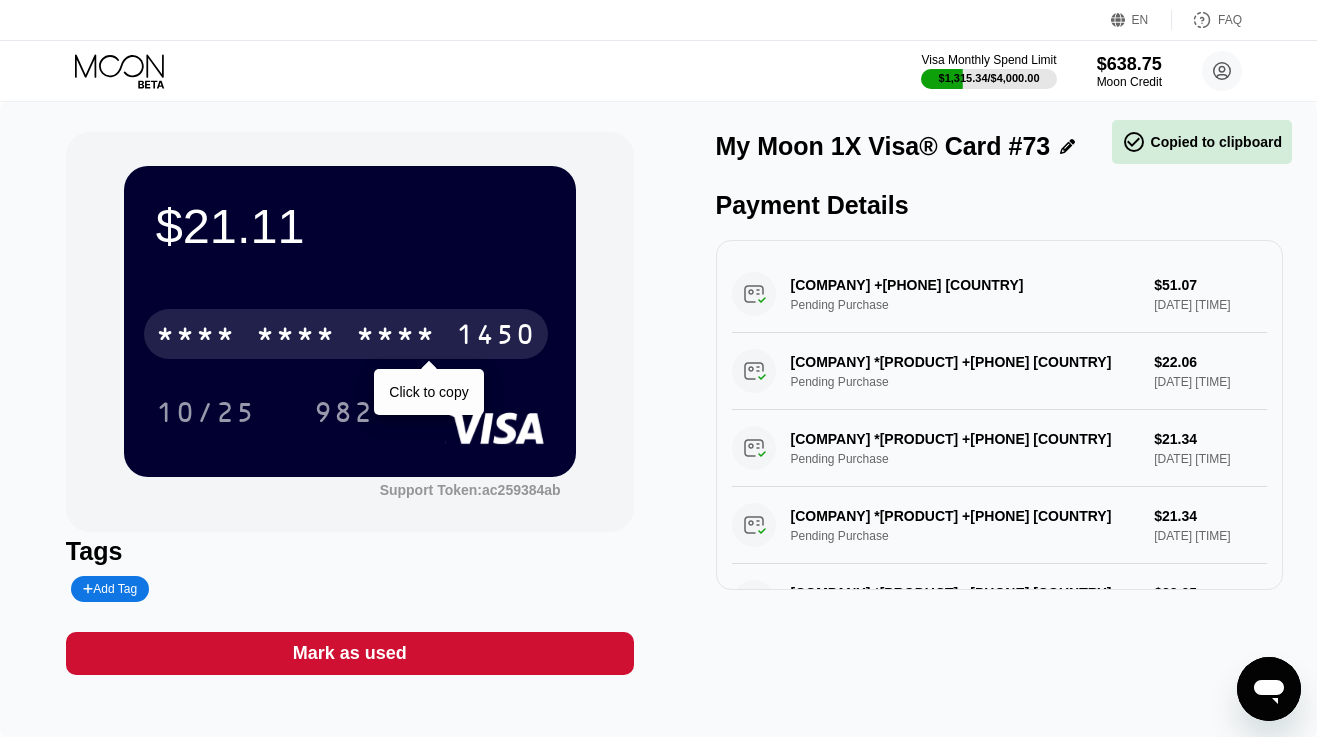 click on "1450" at bounding box center (496, 337) 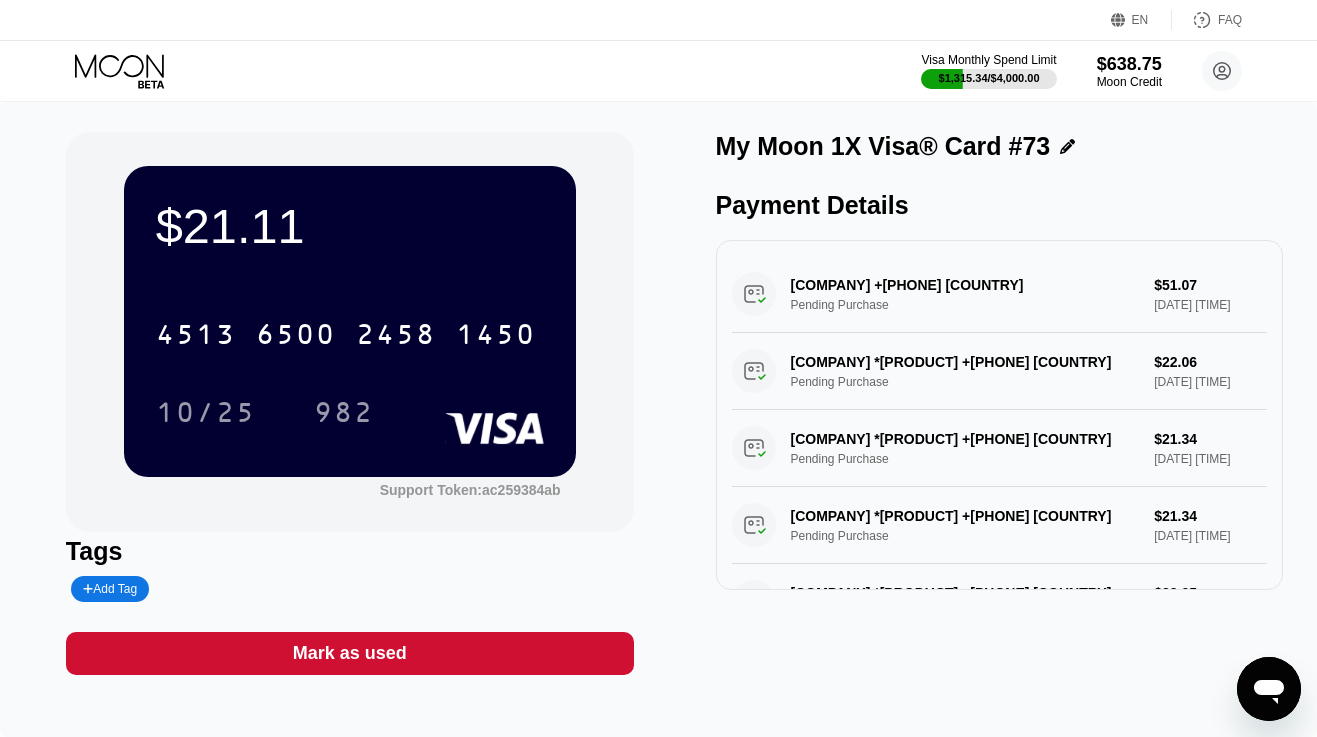 click 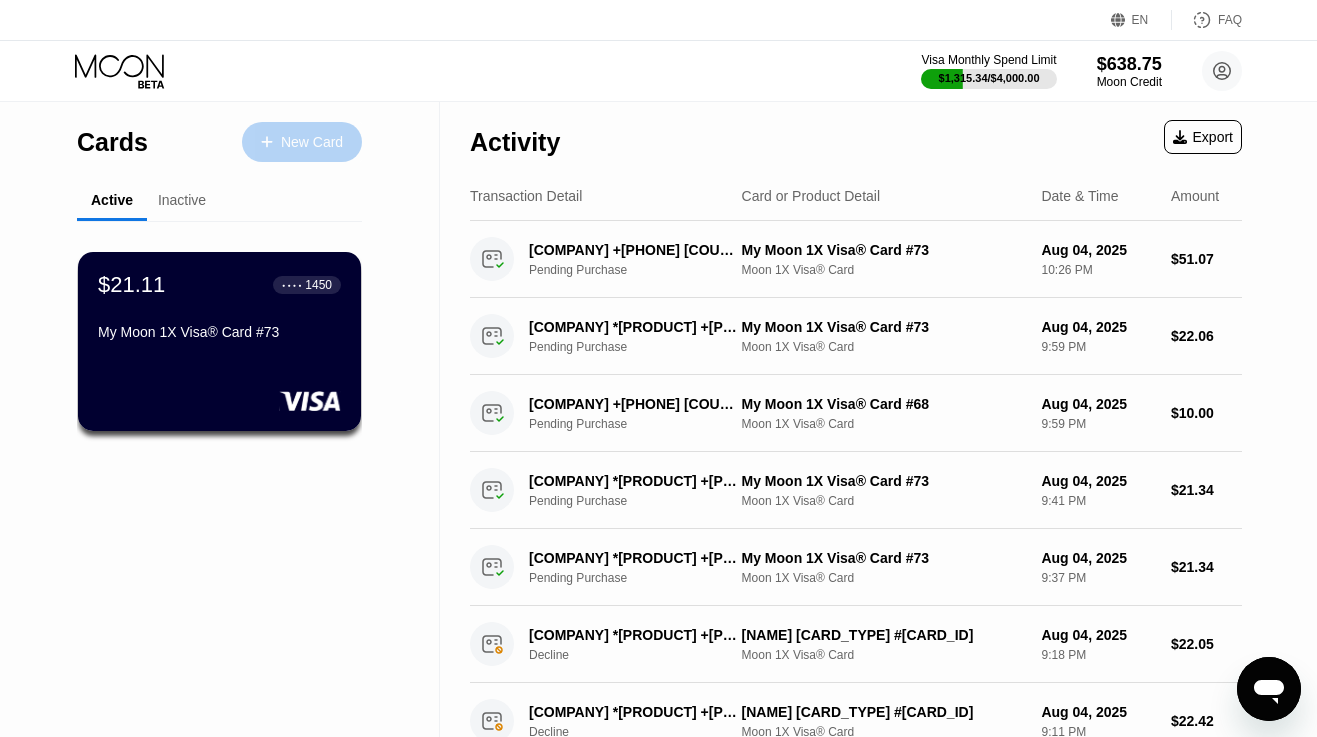 click on "New Card" at bounding box center (312, 142) 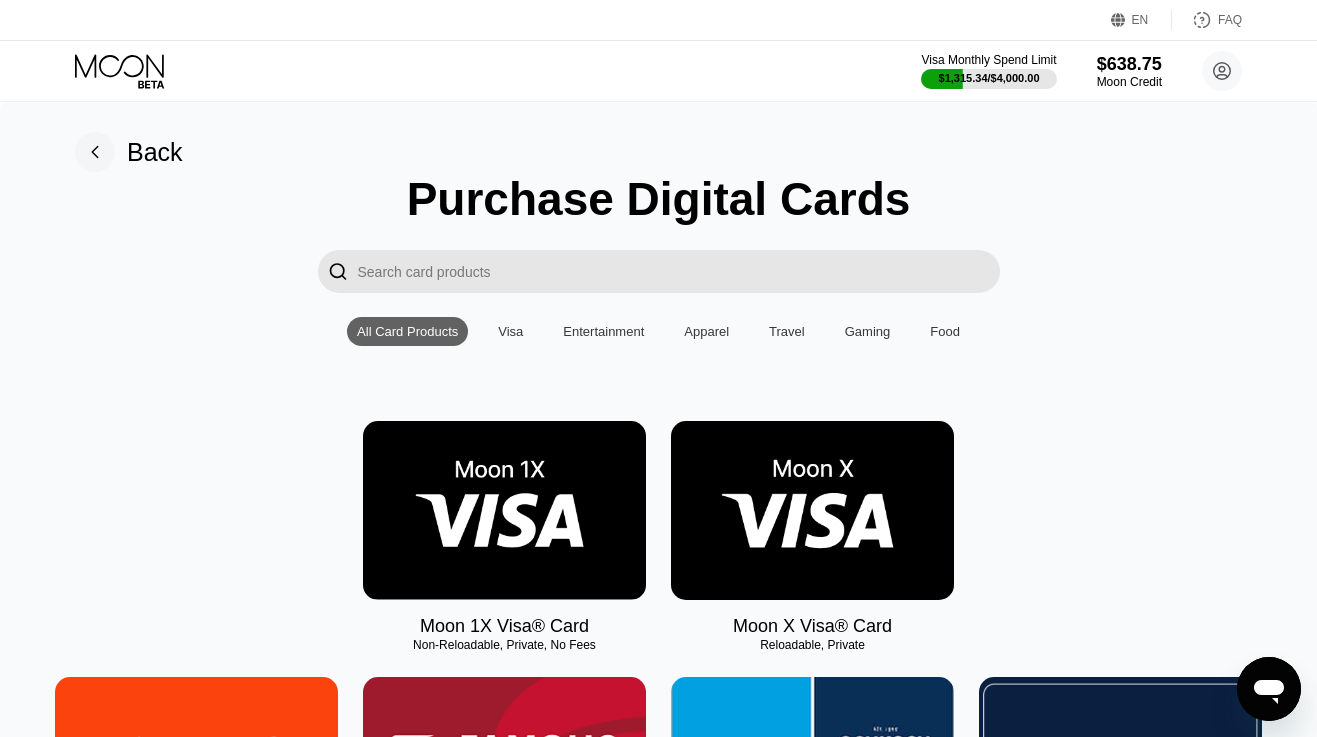 click at bounding box center [504, 510] 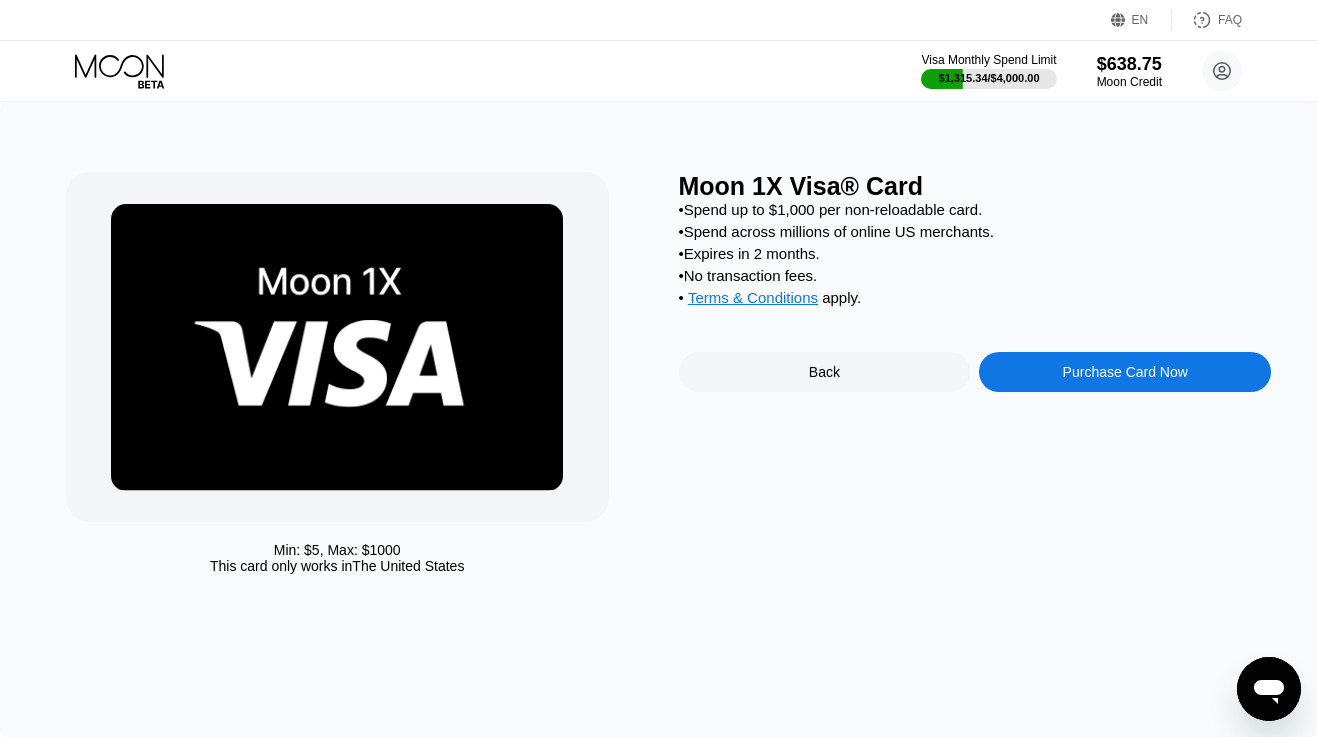 click on "Purchase Card Now" at bounding box center [1125, 372] 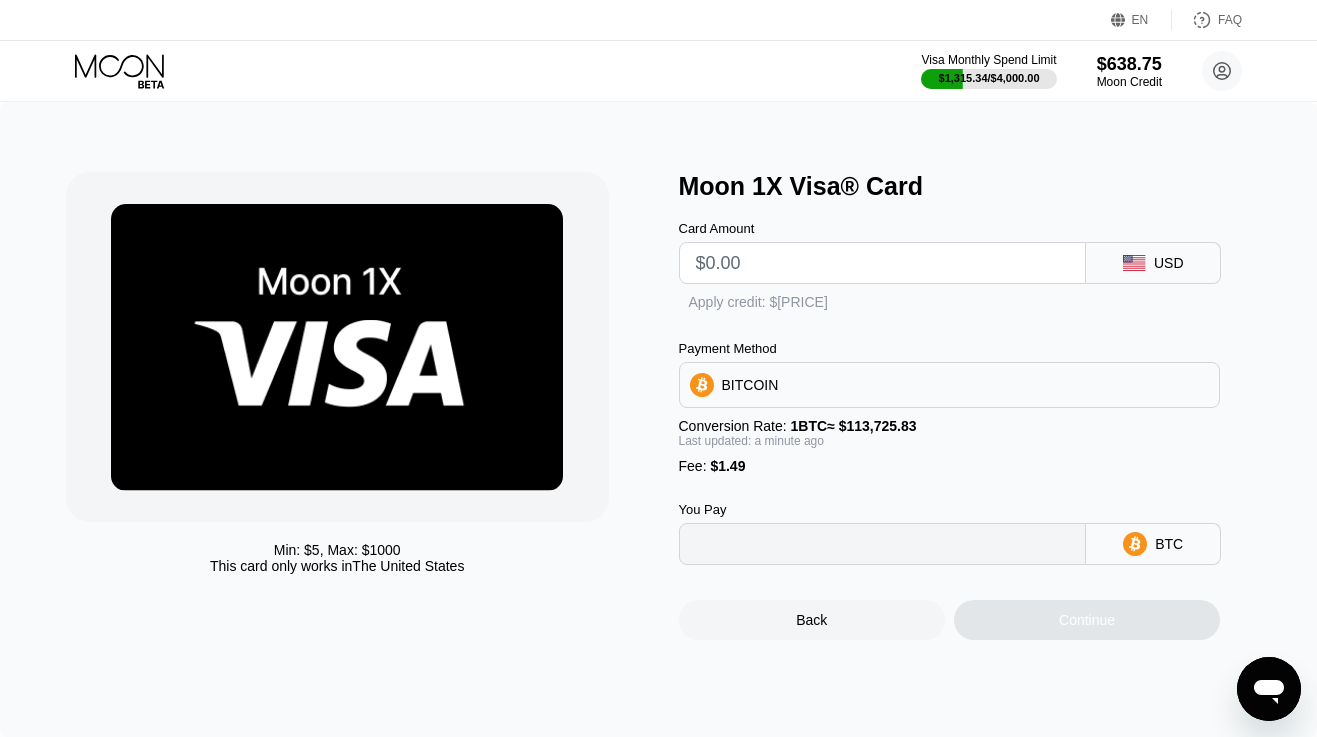 type on "0" 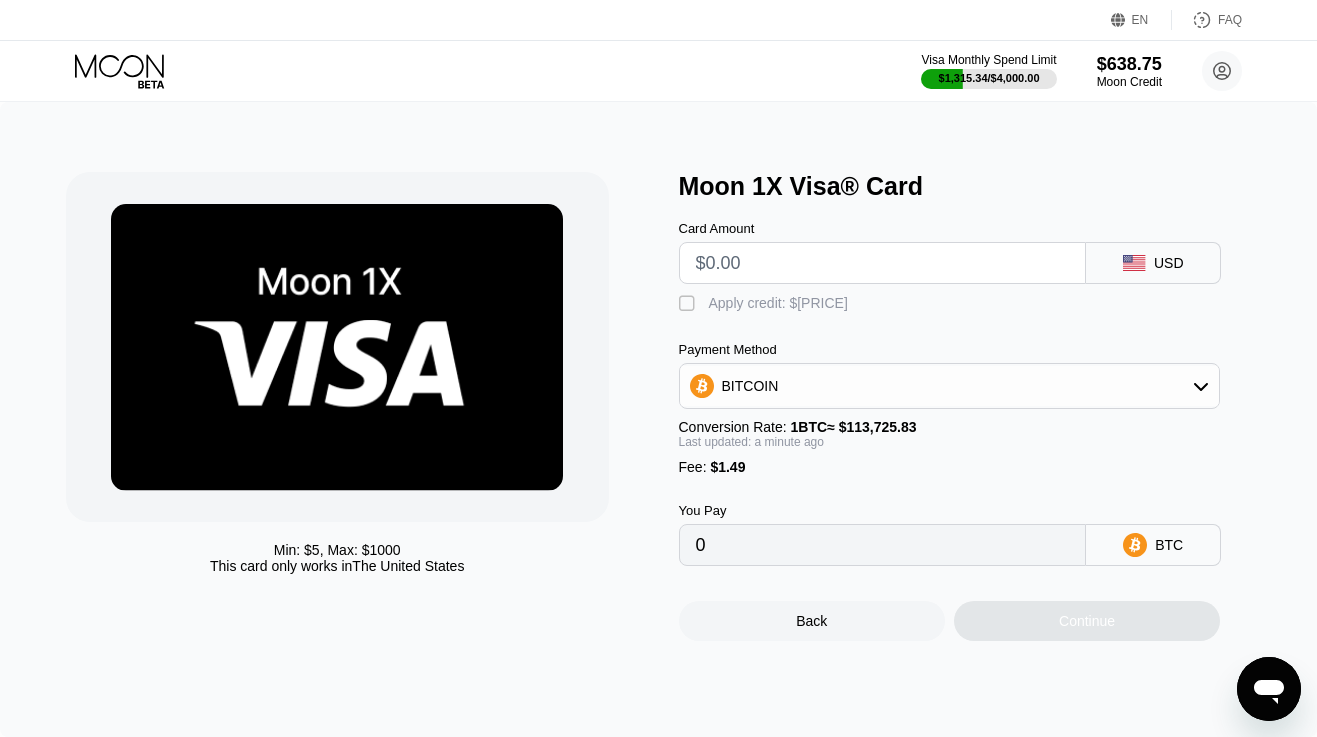 click at bounding box center (883, 263) 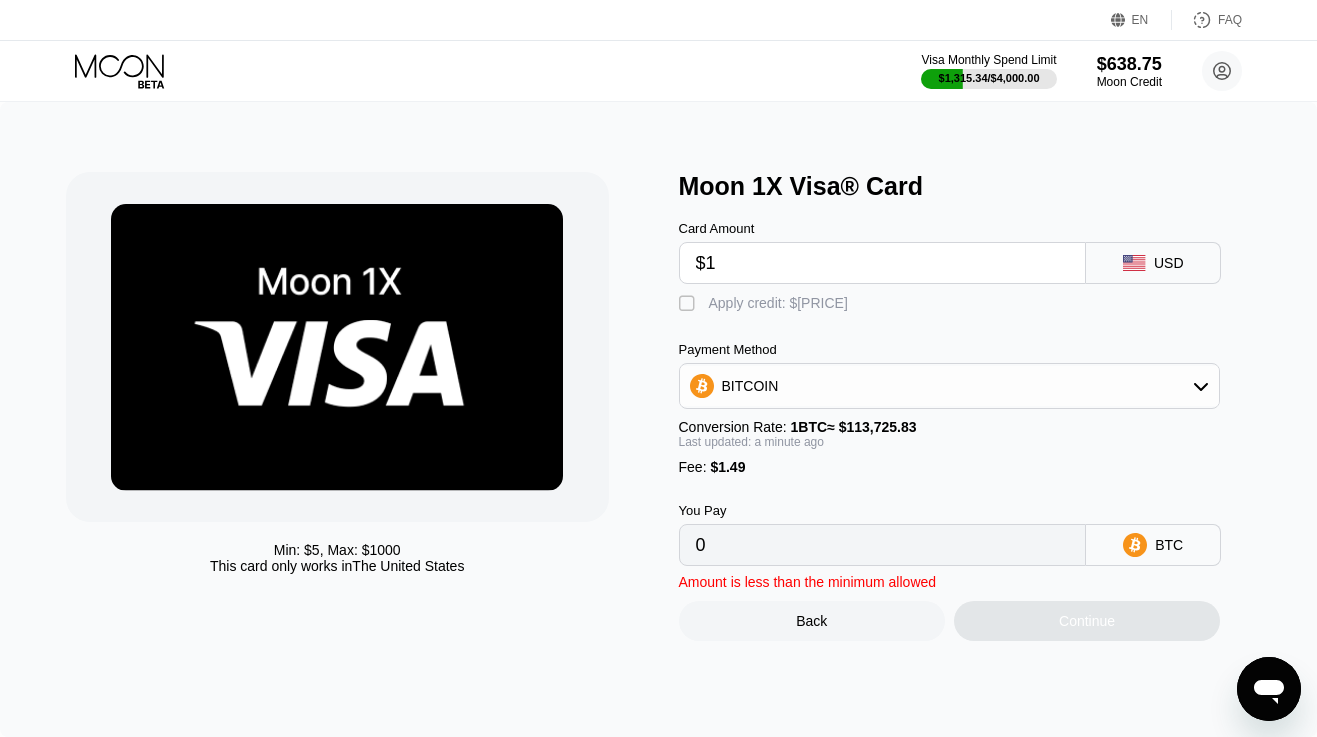 type on "$1" 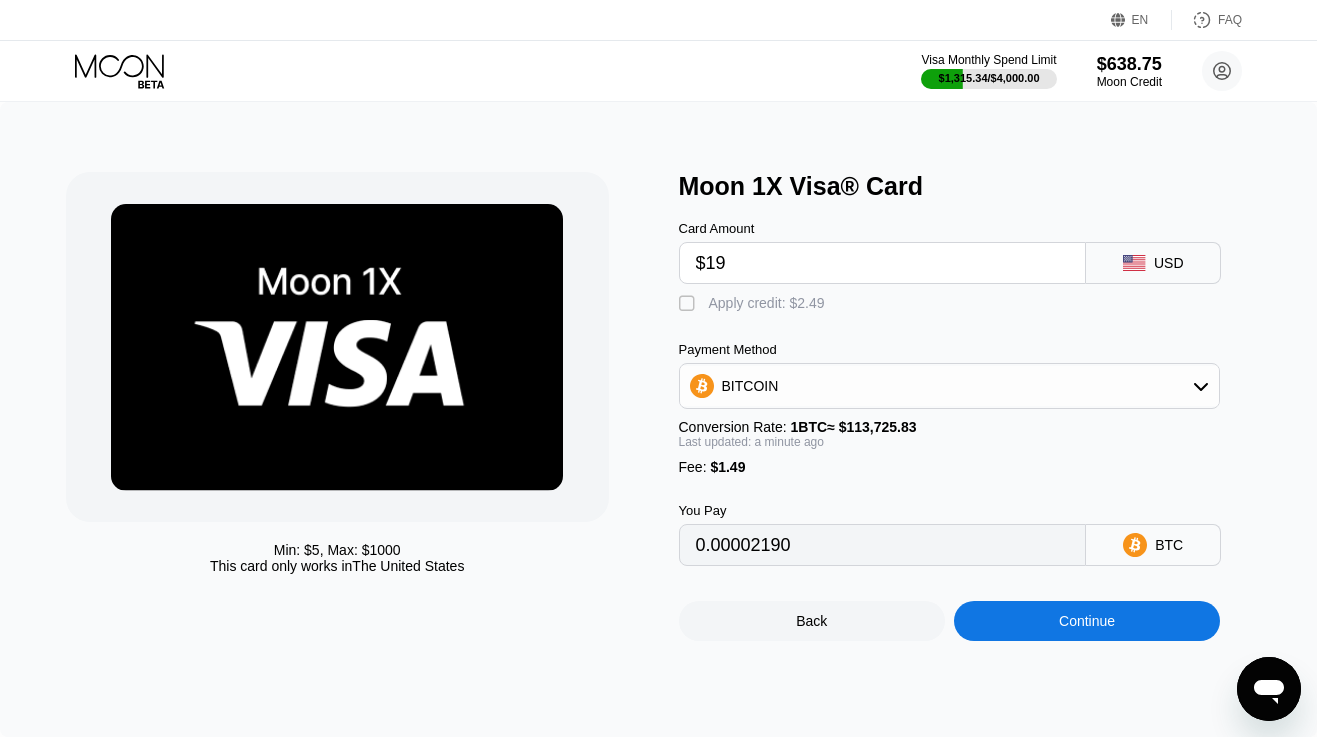 type on "$190" 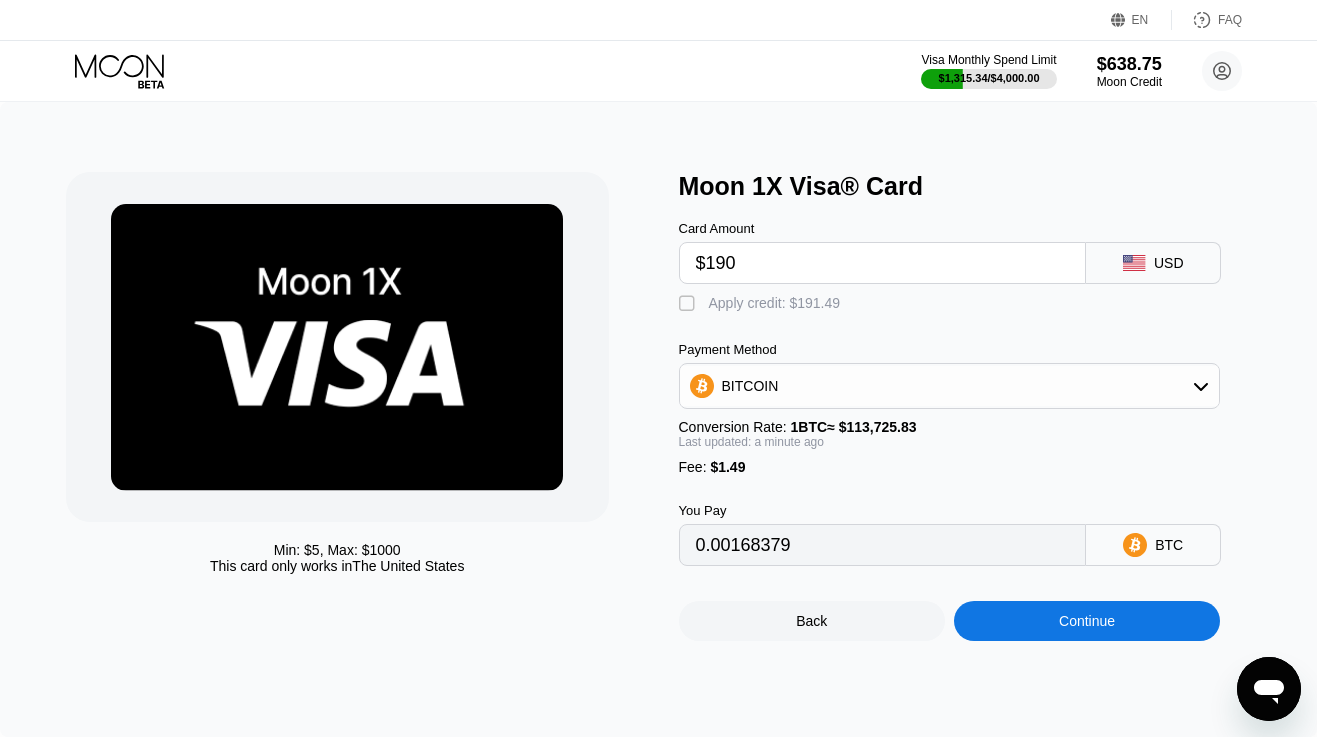 type on "$190" 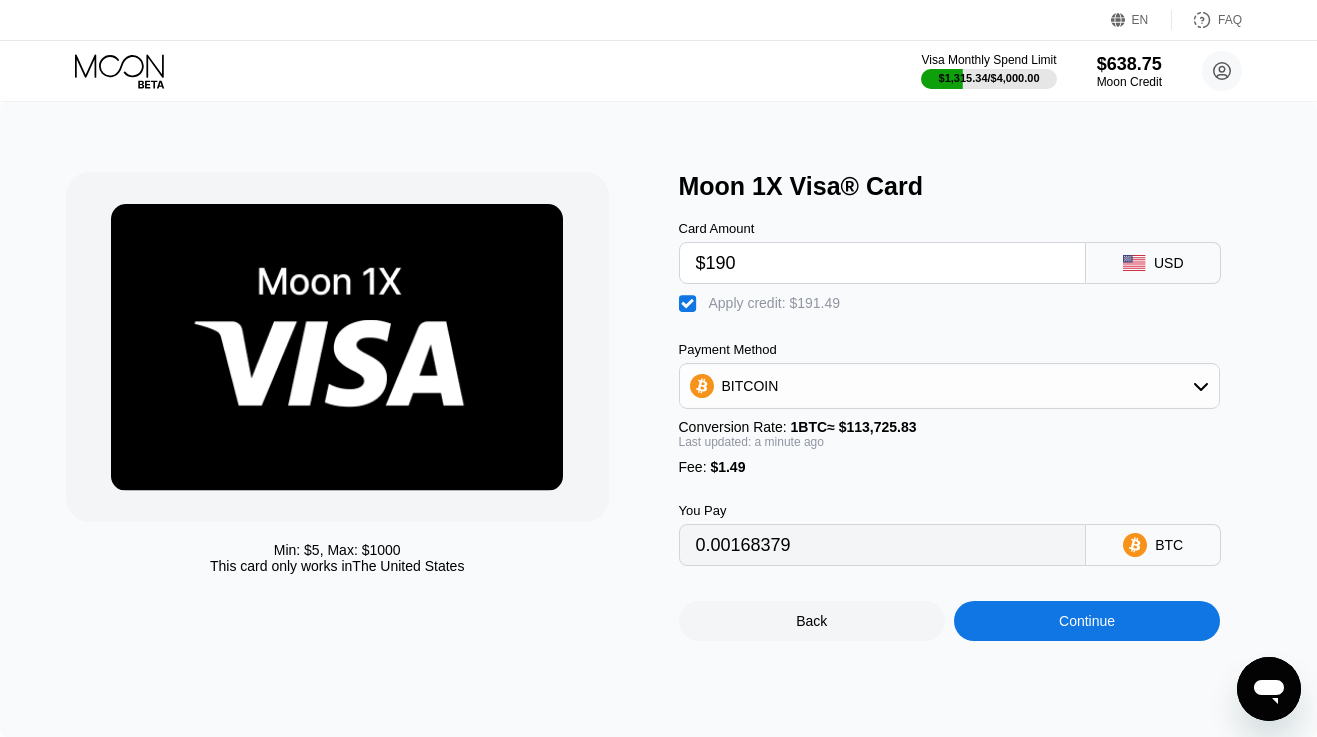 type on "0" 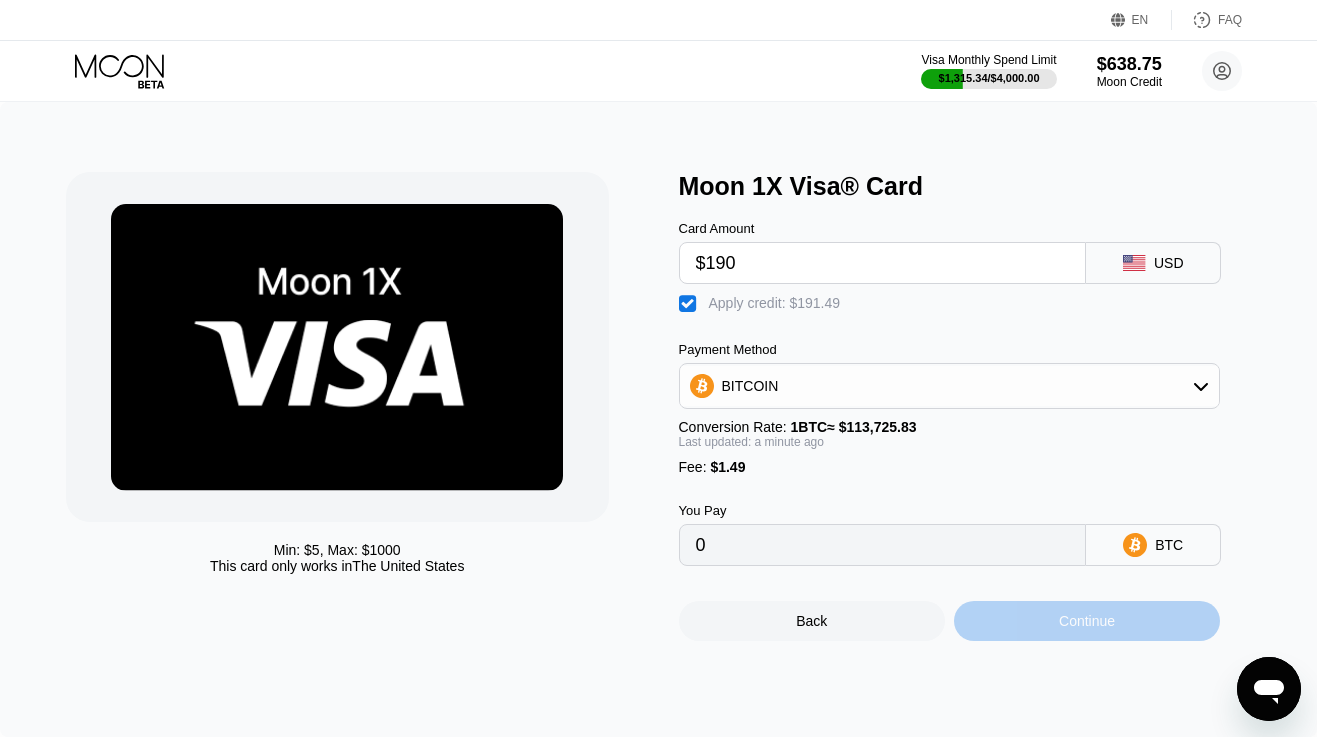 click on "Continue" at bounding box center (1087, 621) 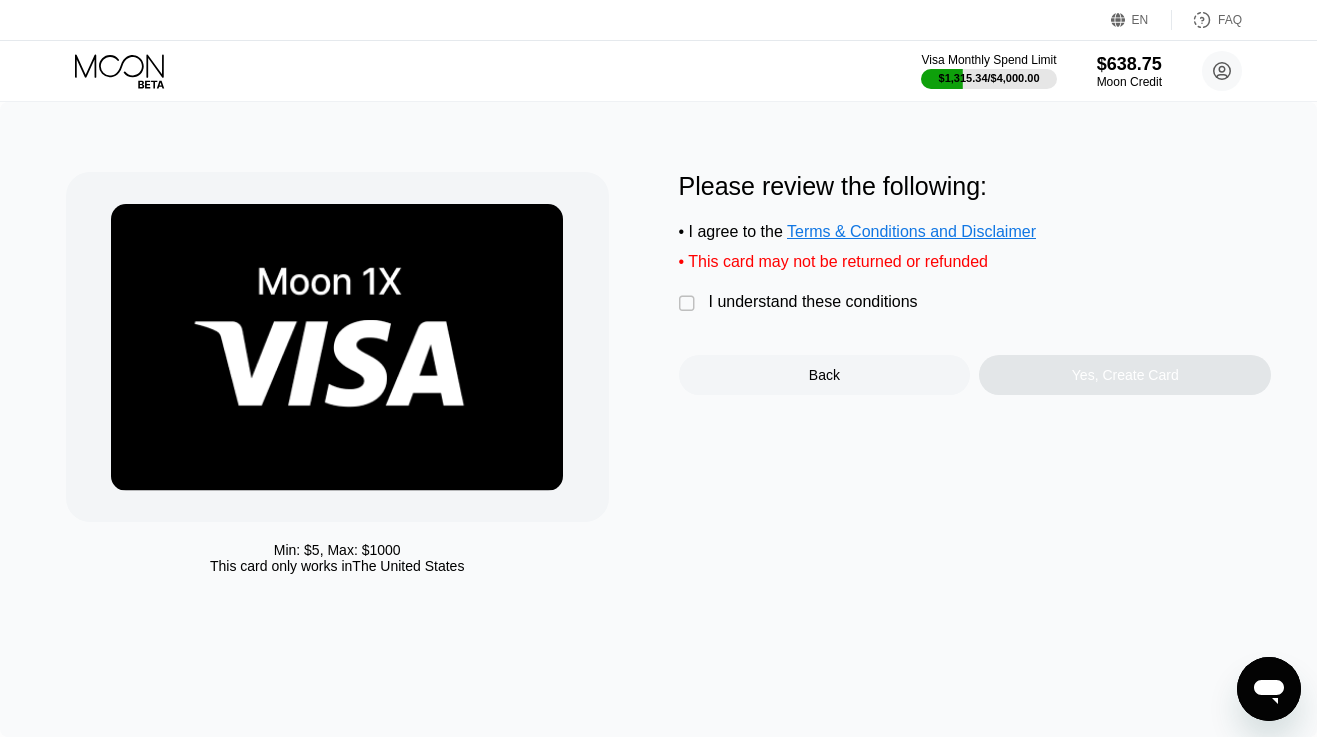 click on "I understand these conditions" at bounding box center [813, 302] 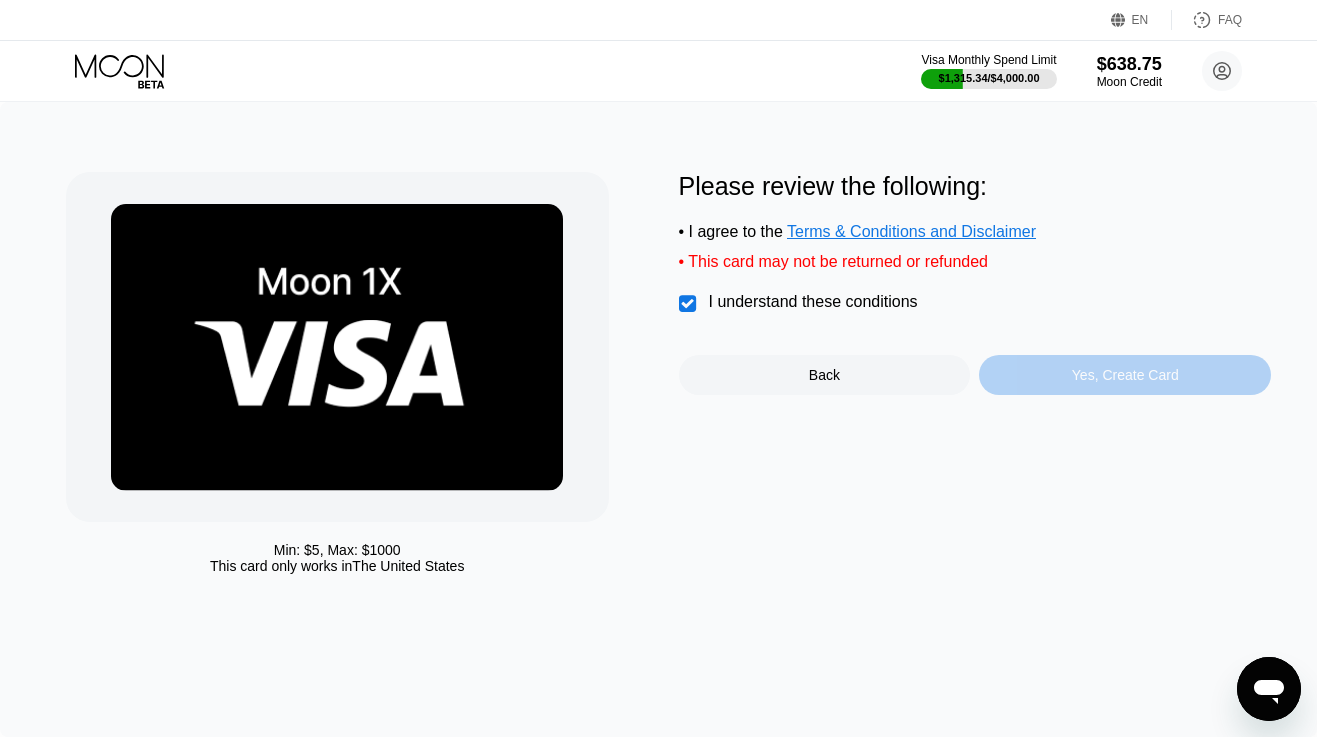 click on "Yes, Create Card" at bounding box center [1125, 375] 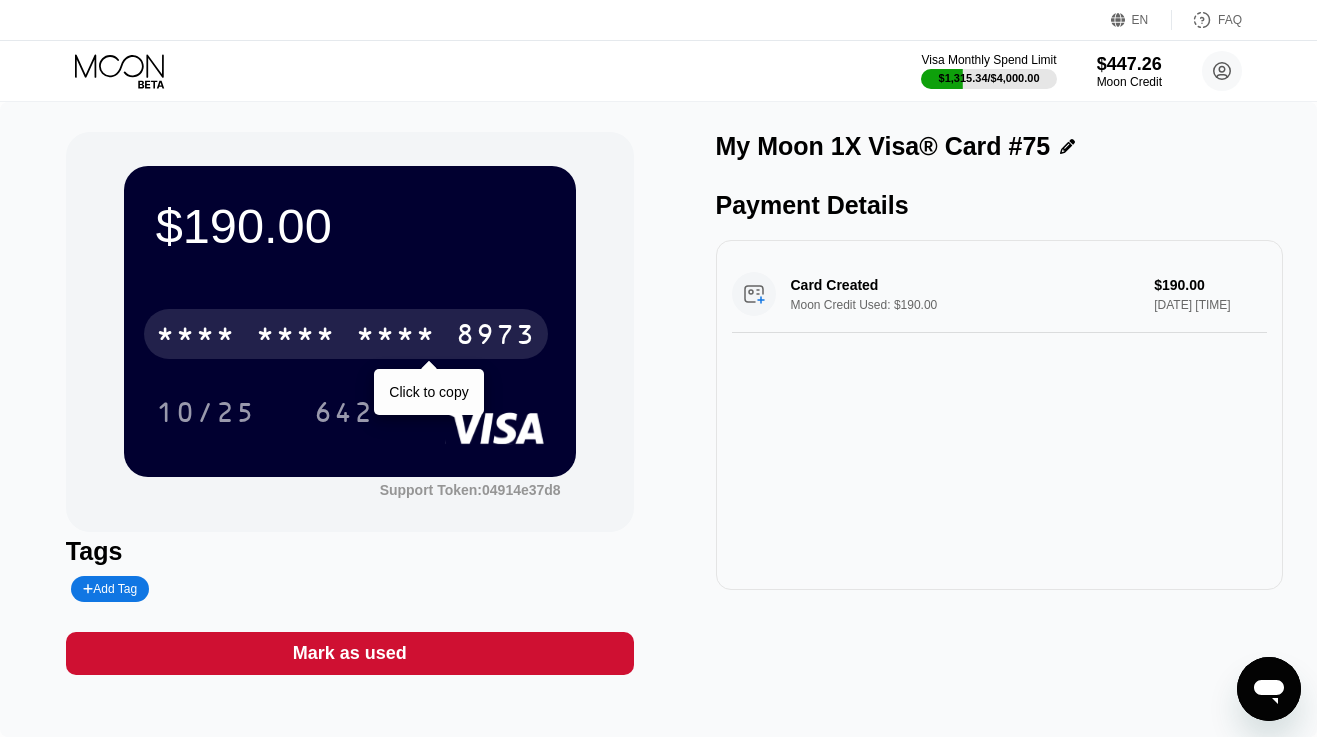 click on "* * * * * * * * * * * * 8973" at bounding box center [346, 334] 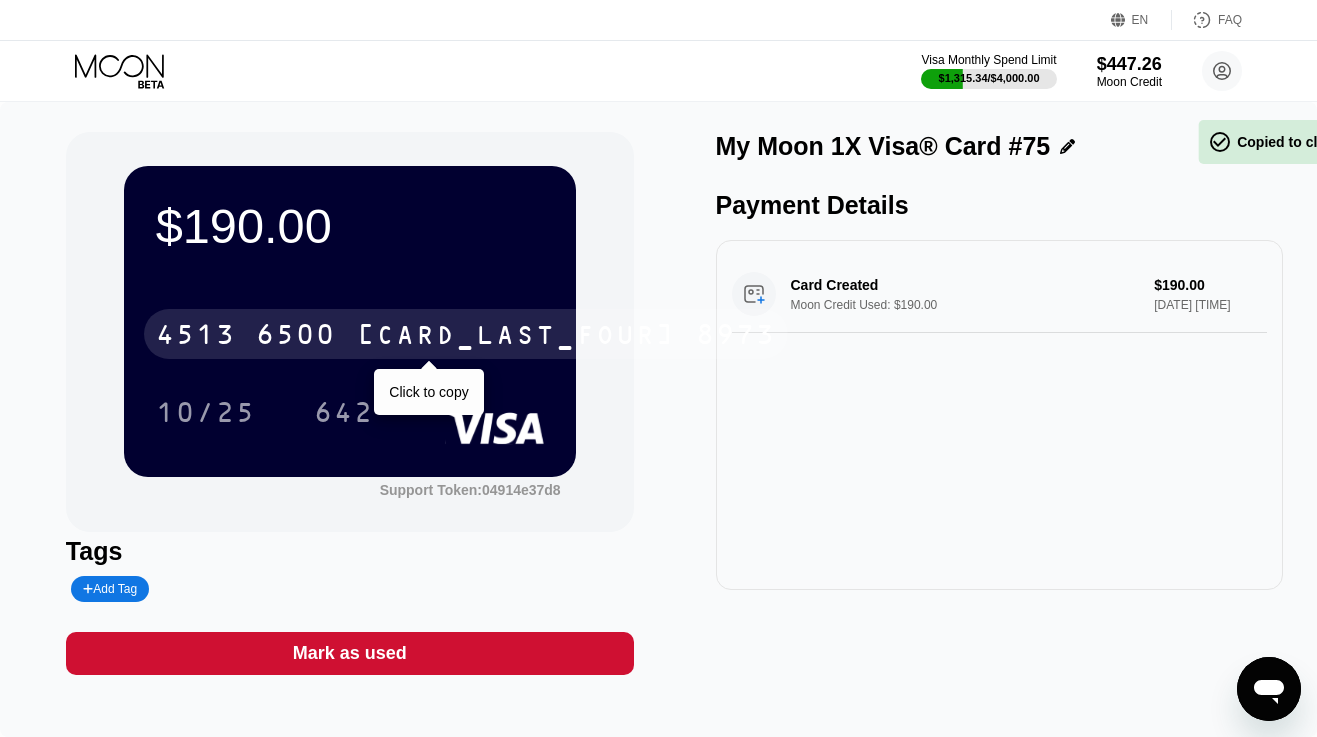 click on "4513 6500 2931 8973" at bounding box center [466, 334] 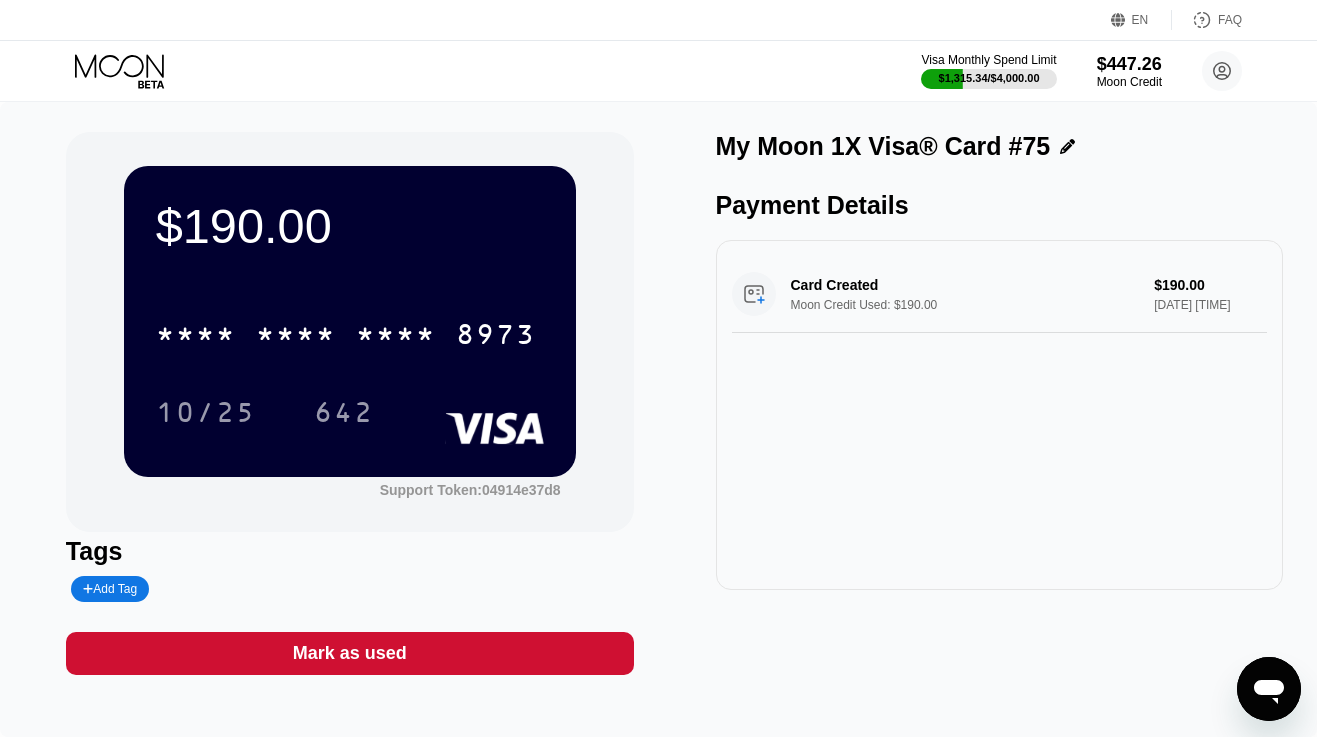 click 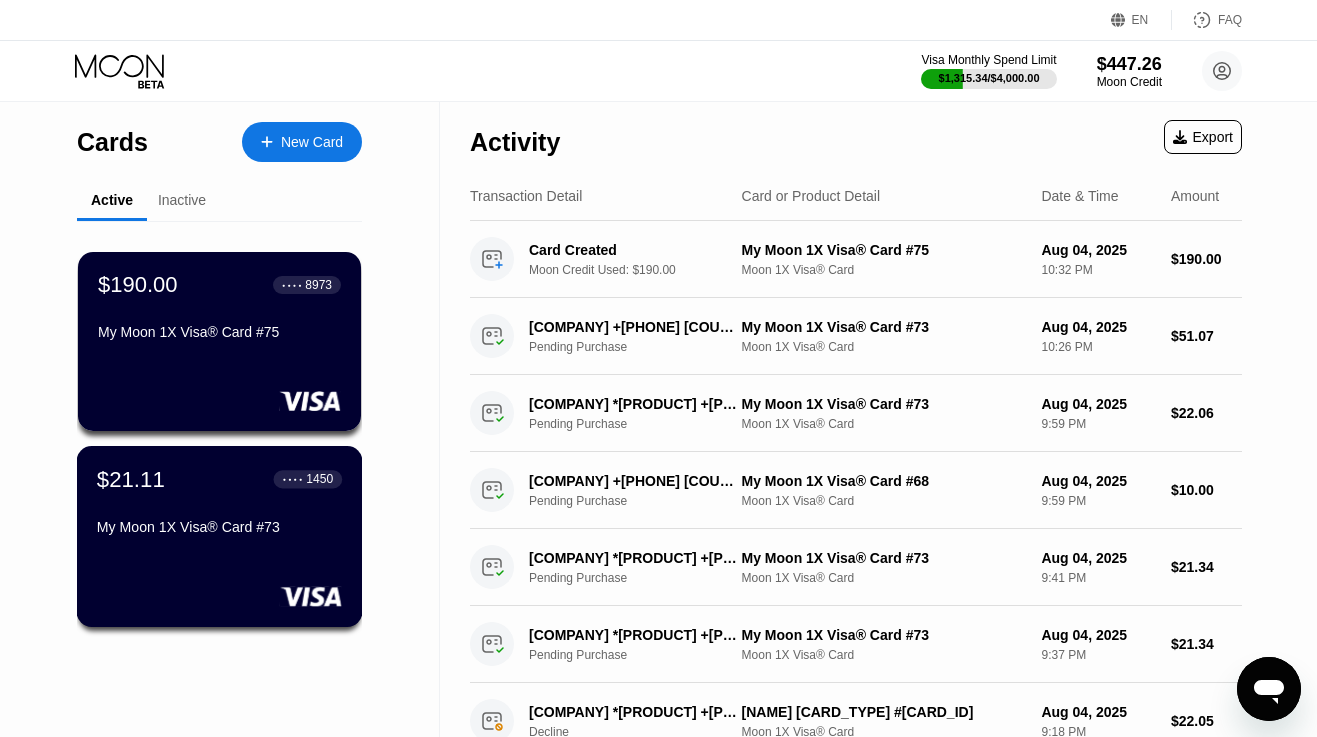 click on "$21.11 ● ● ● ● 1450 My Moon 1X Visa® Card #73" at bounding box center [219, 504] 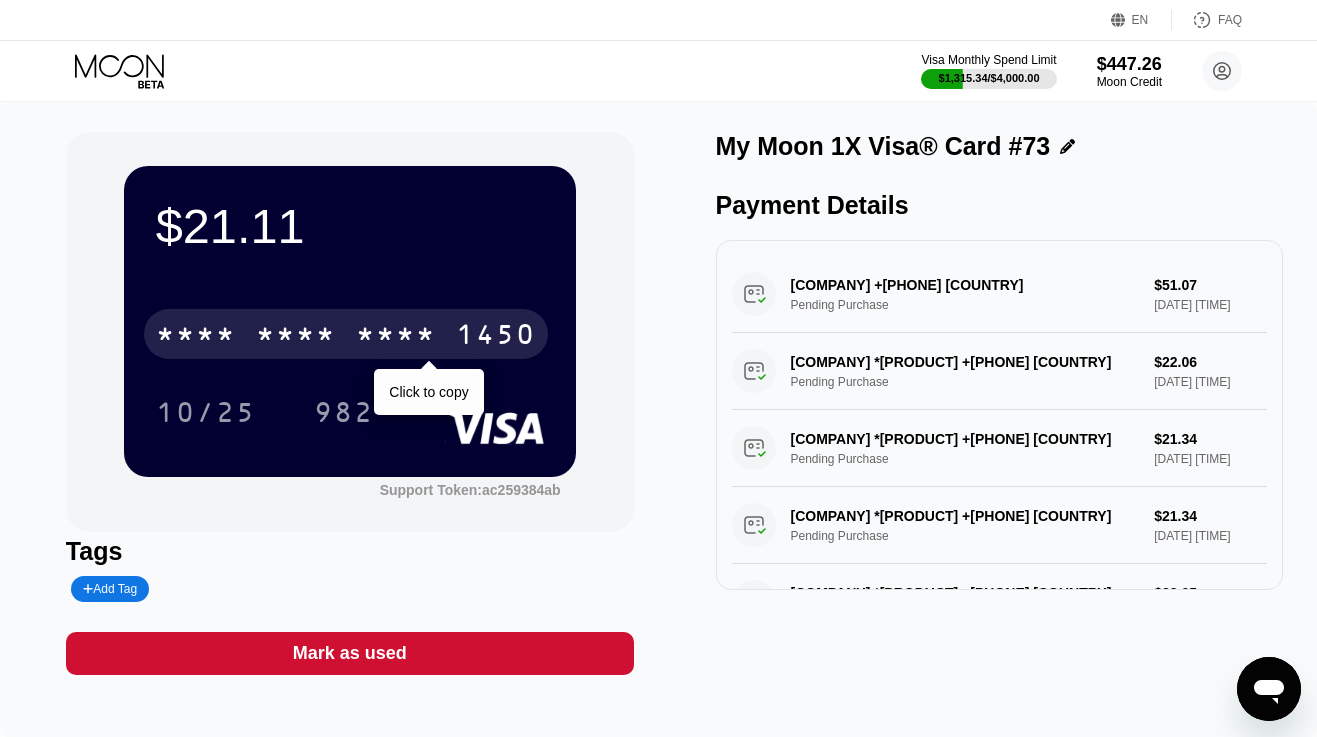 click on "* * * *" at bounding box center (396, 337) 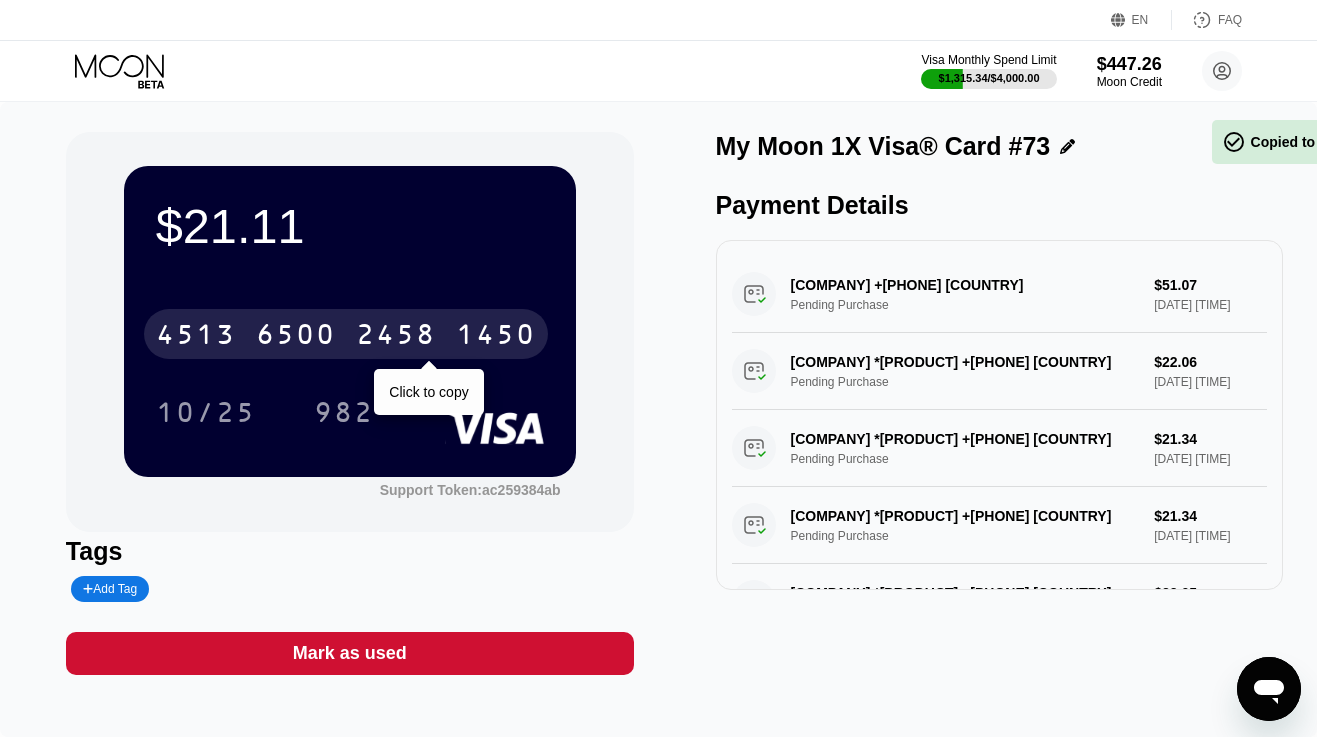 click on "2458" at bounding box center (396, 337) 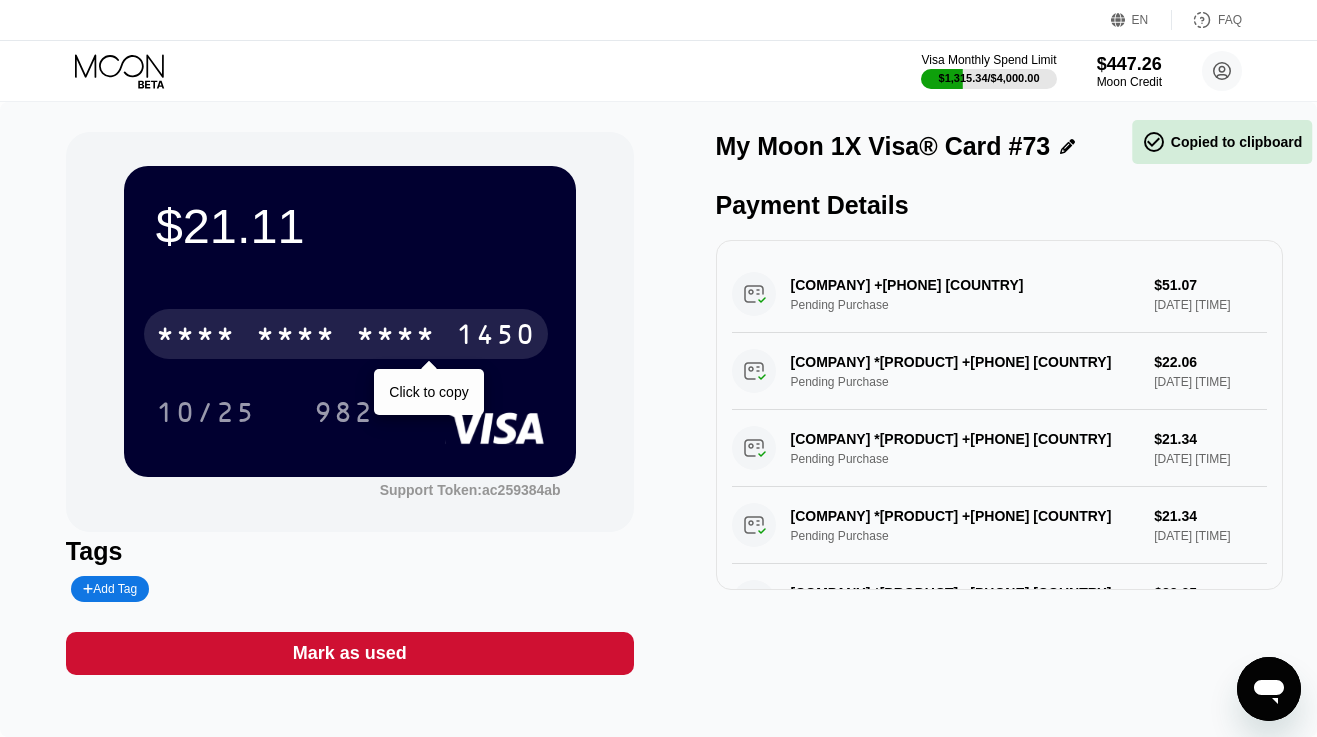 click on "* * * *" at bounding box center [396, 337] 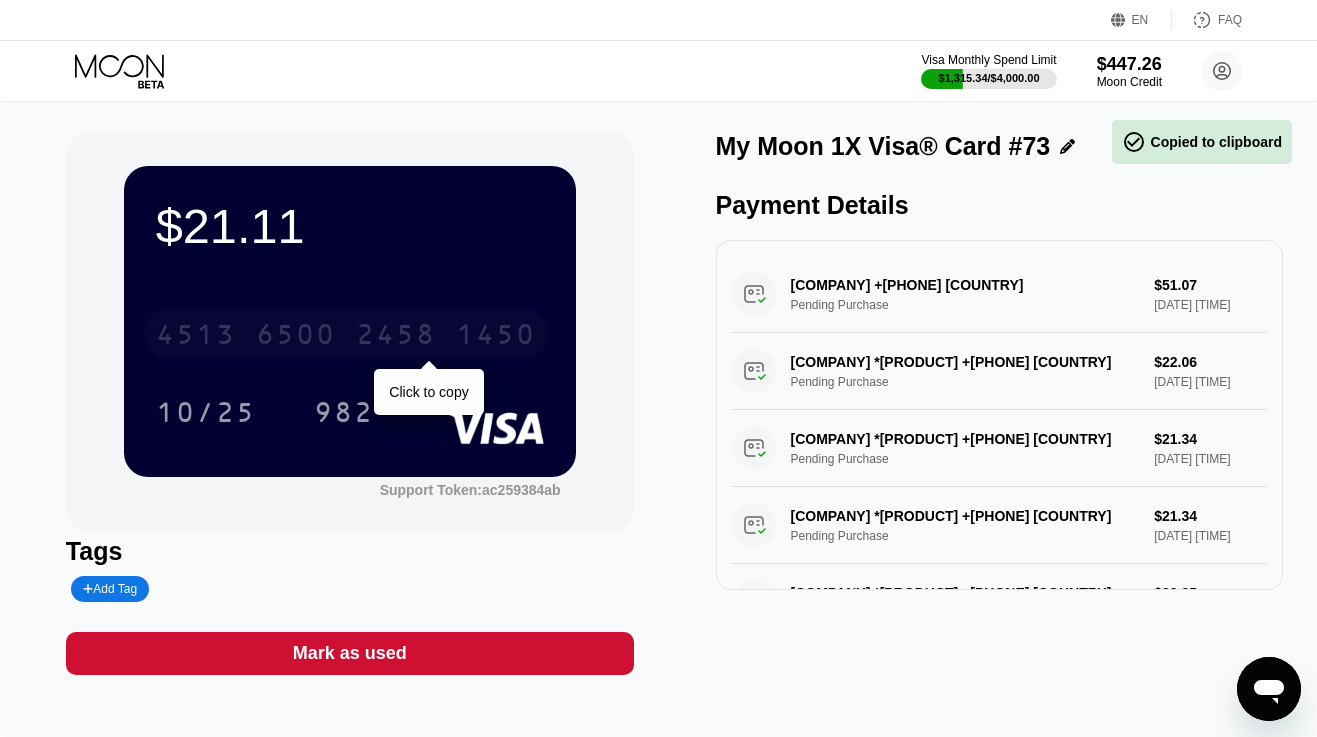 click on "2458" at bounding box center (396, 337) 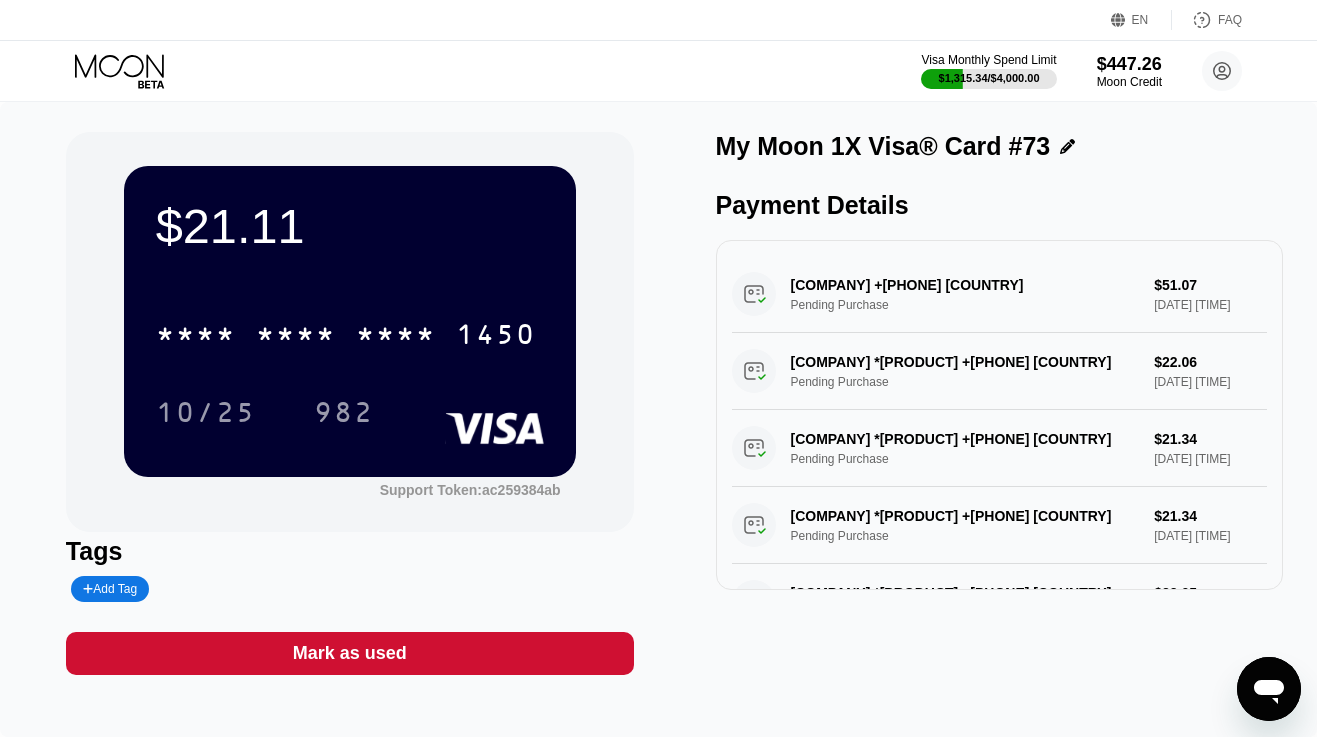 click 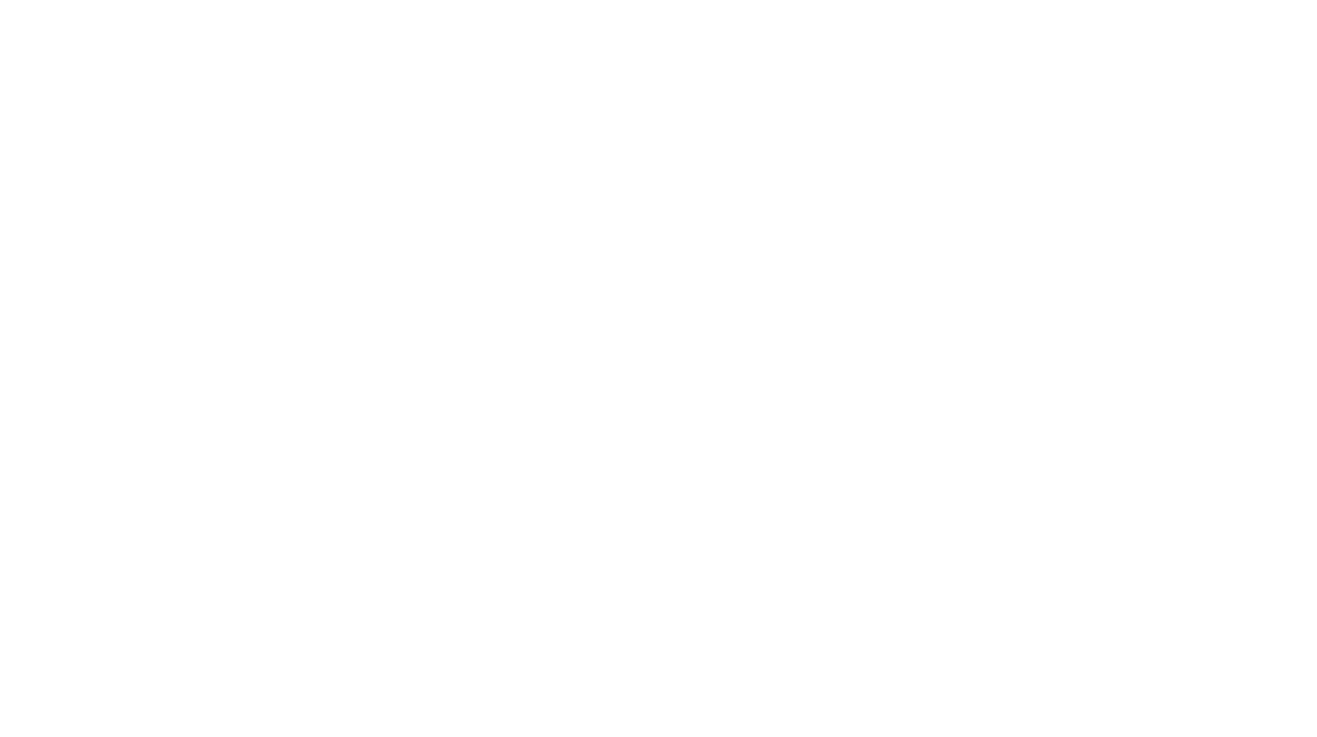 scroll, scrollTop: 0, scrollLeft: 0, axis: both 